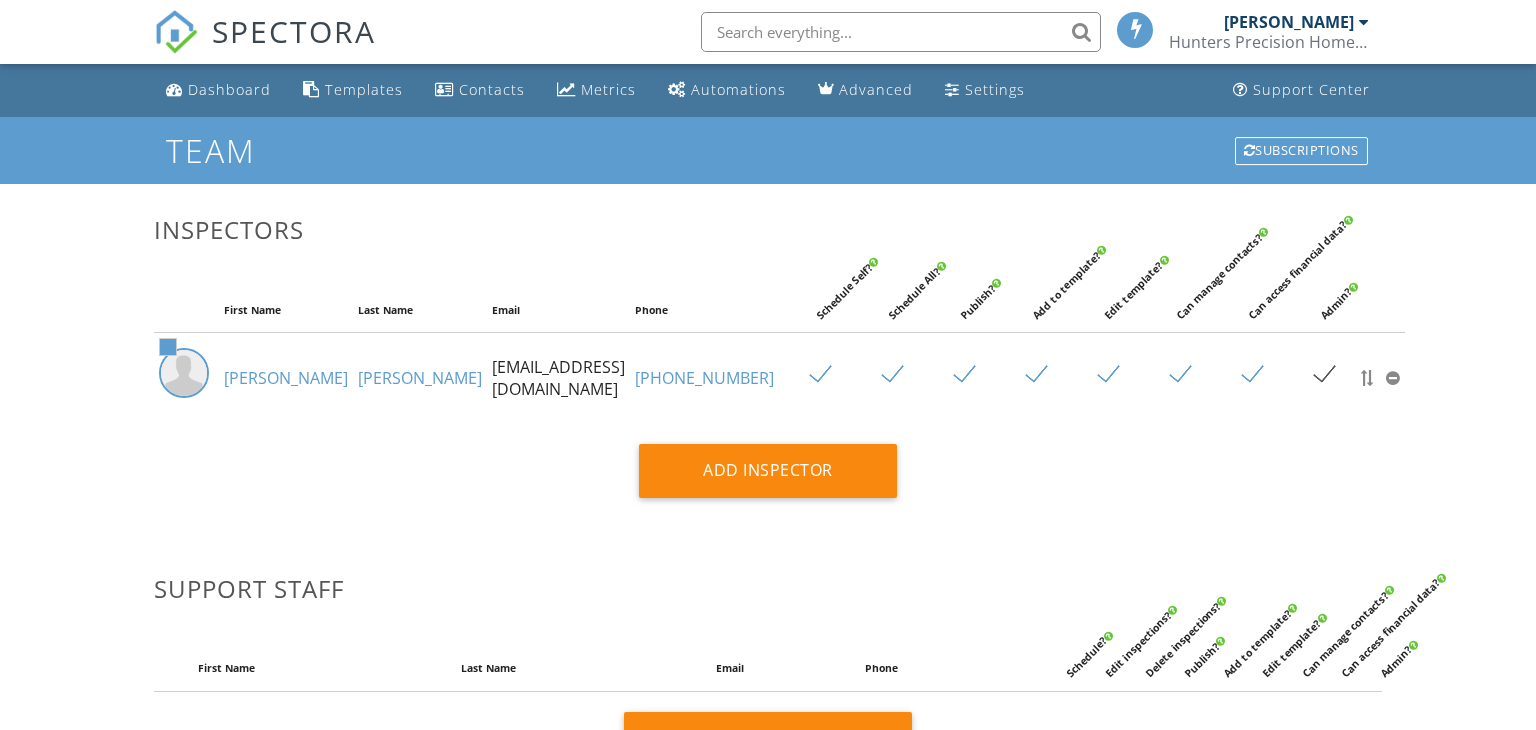 scroll, scrollTop: 0, scrollLeft: 0, axis: both 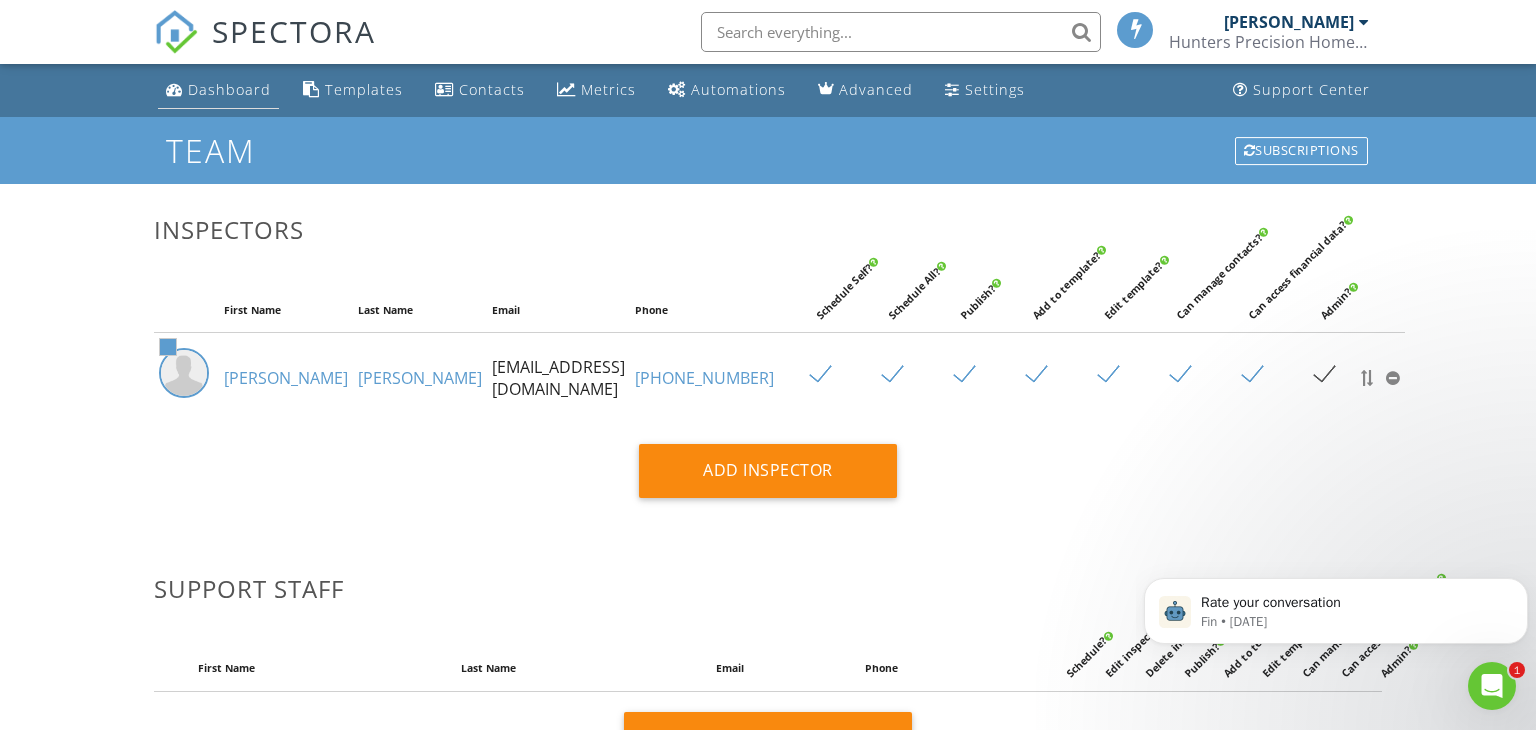 click on "Dashboard" at bounding box center (229, 89) 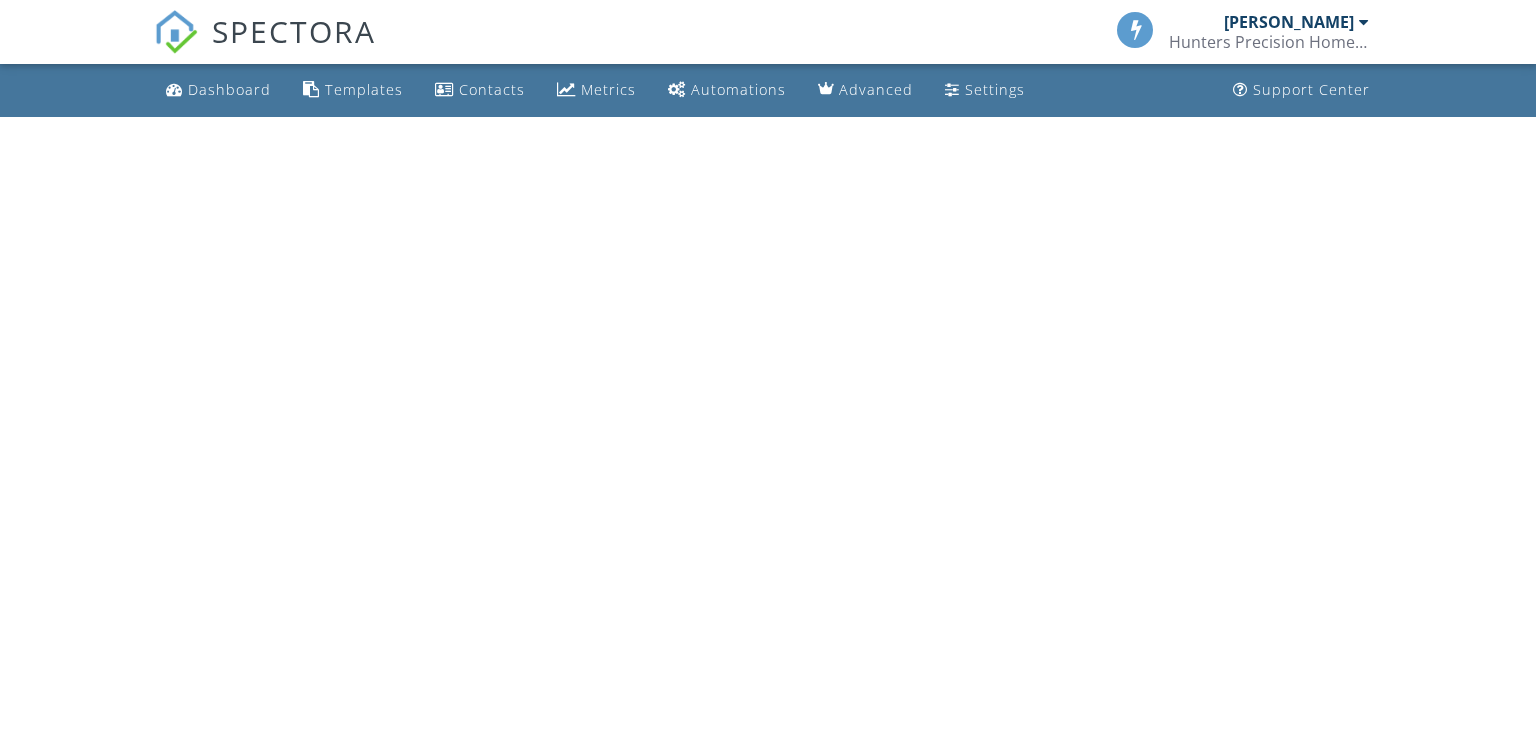 scroll, scrollTop: 0, scrollLeft: 0, axis: both 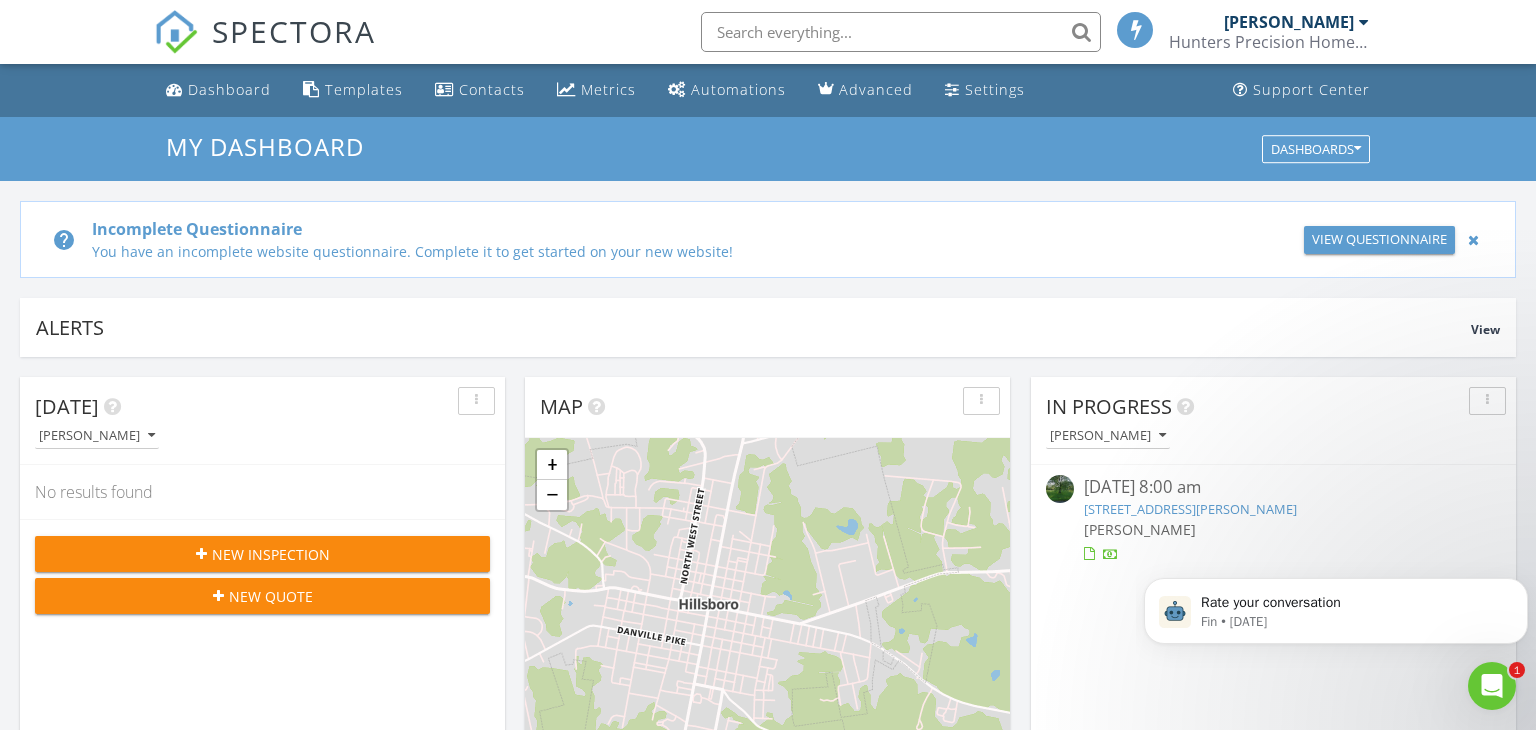 click on "You have an incomplete website questionnaire. Complete it to get
started on your new website!" at bounding box center [672, 251] 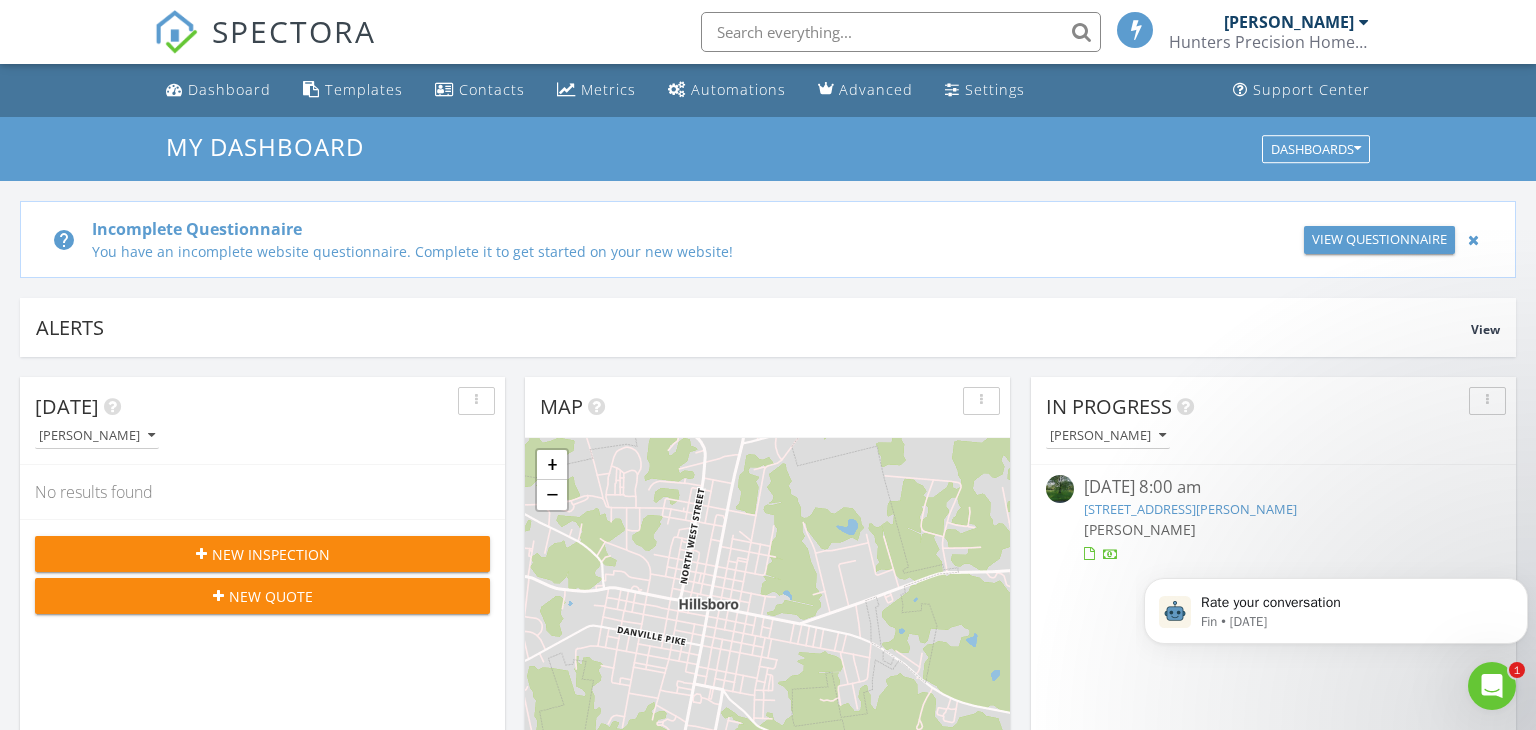 click on "View Questionnaire" at bounding box center [1379, 240] 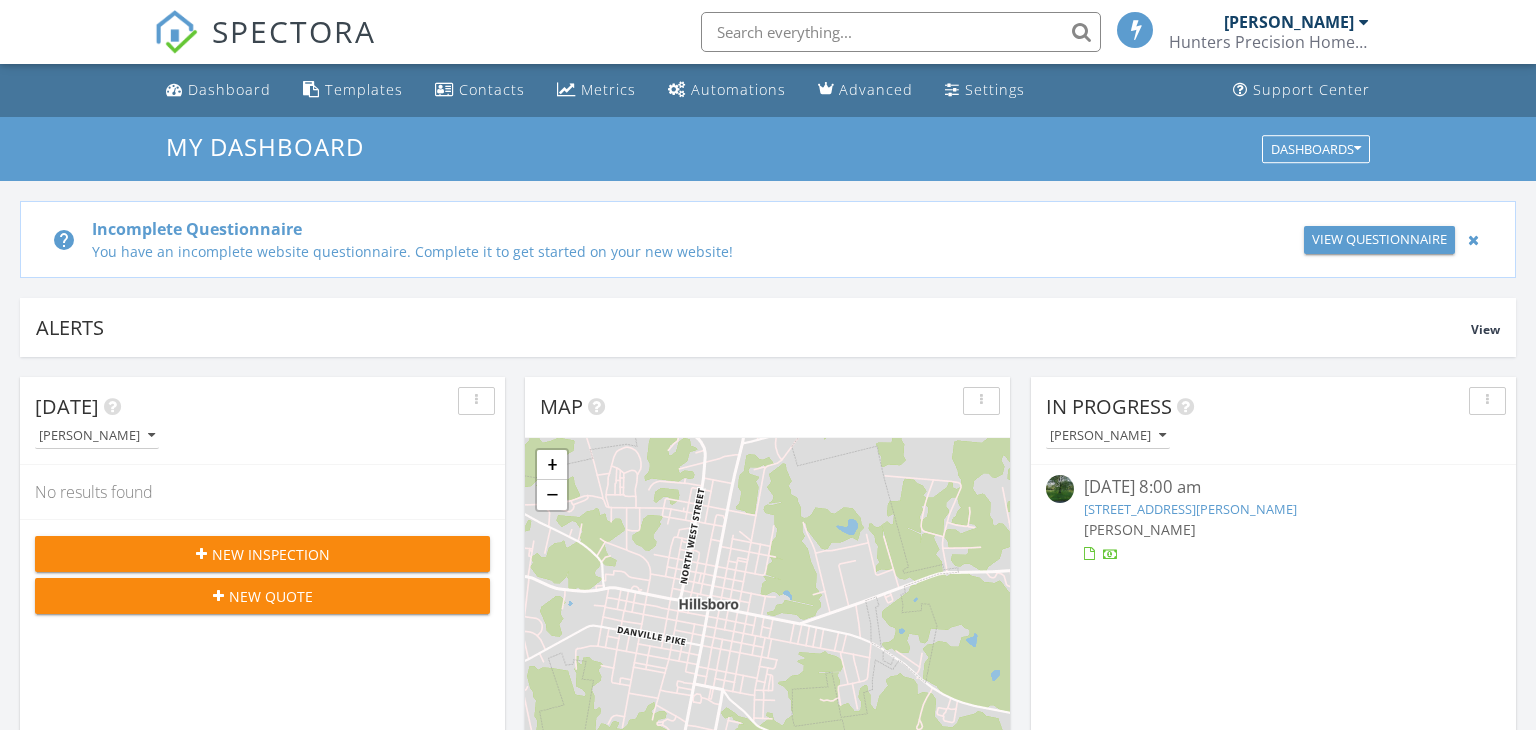 scroll, scrollTop: 0, scrollLeft: 0, axis: both 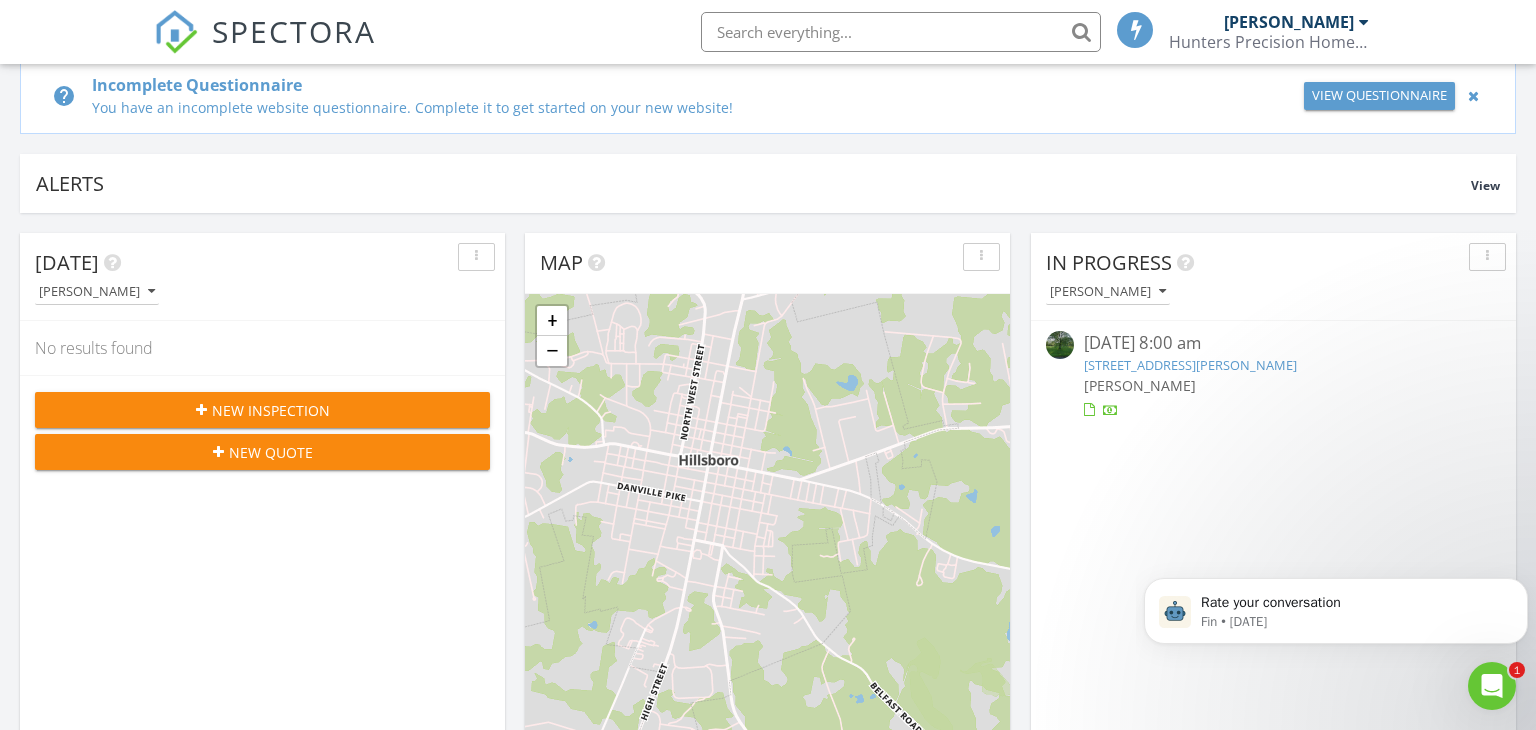click 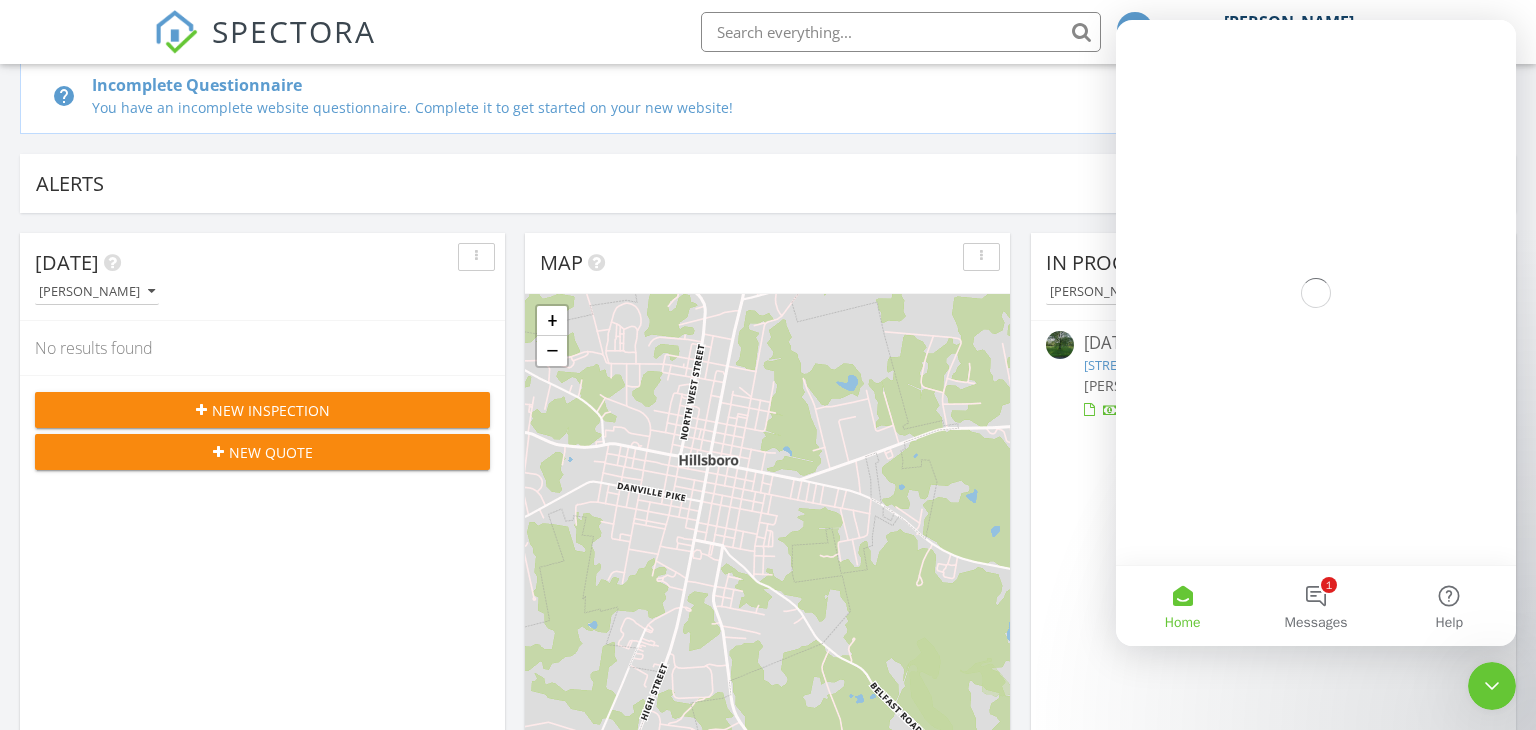 scroll, scrollTop: 0, scrollLeft: 0, axis: both 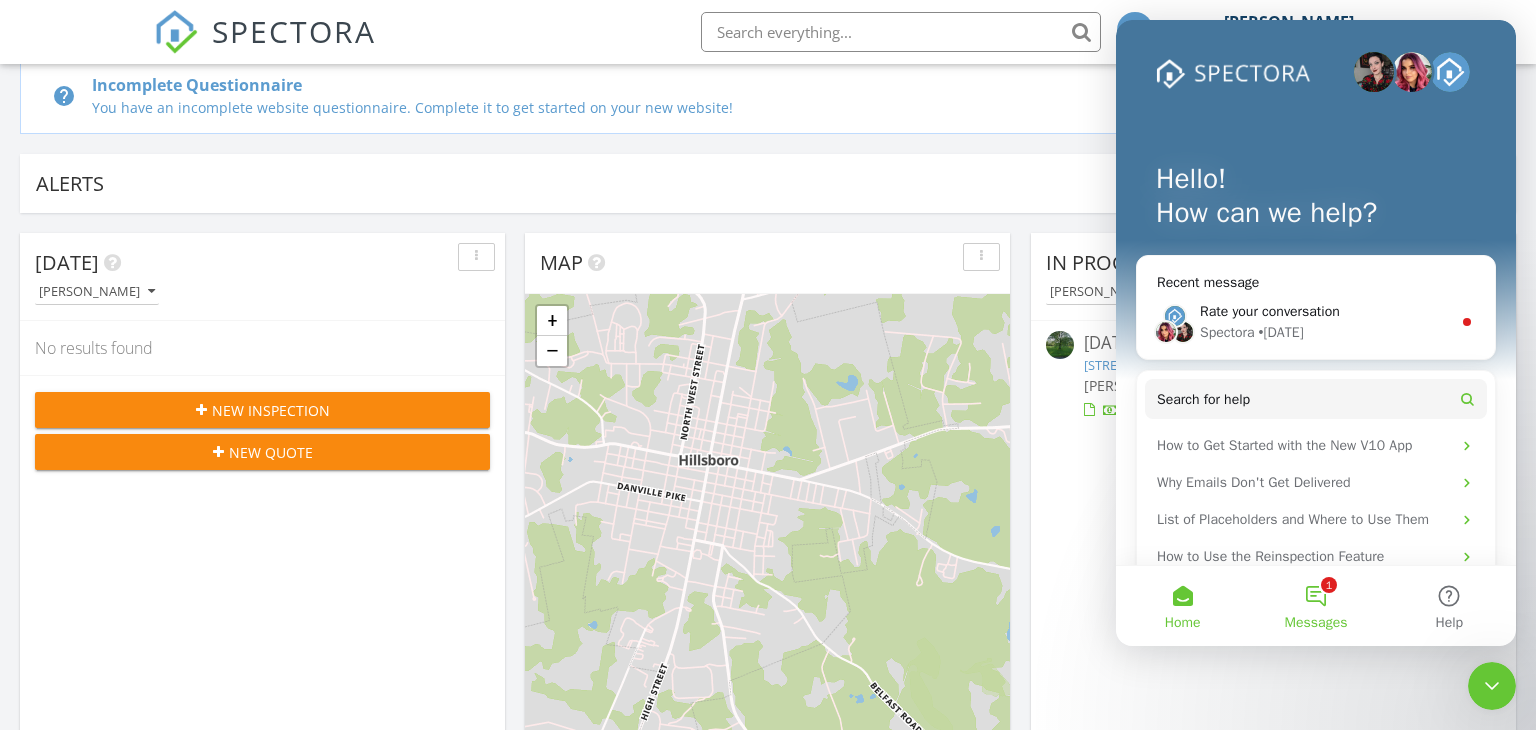 click on "1 Messages" at bounding box center (1315, 606) 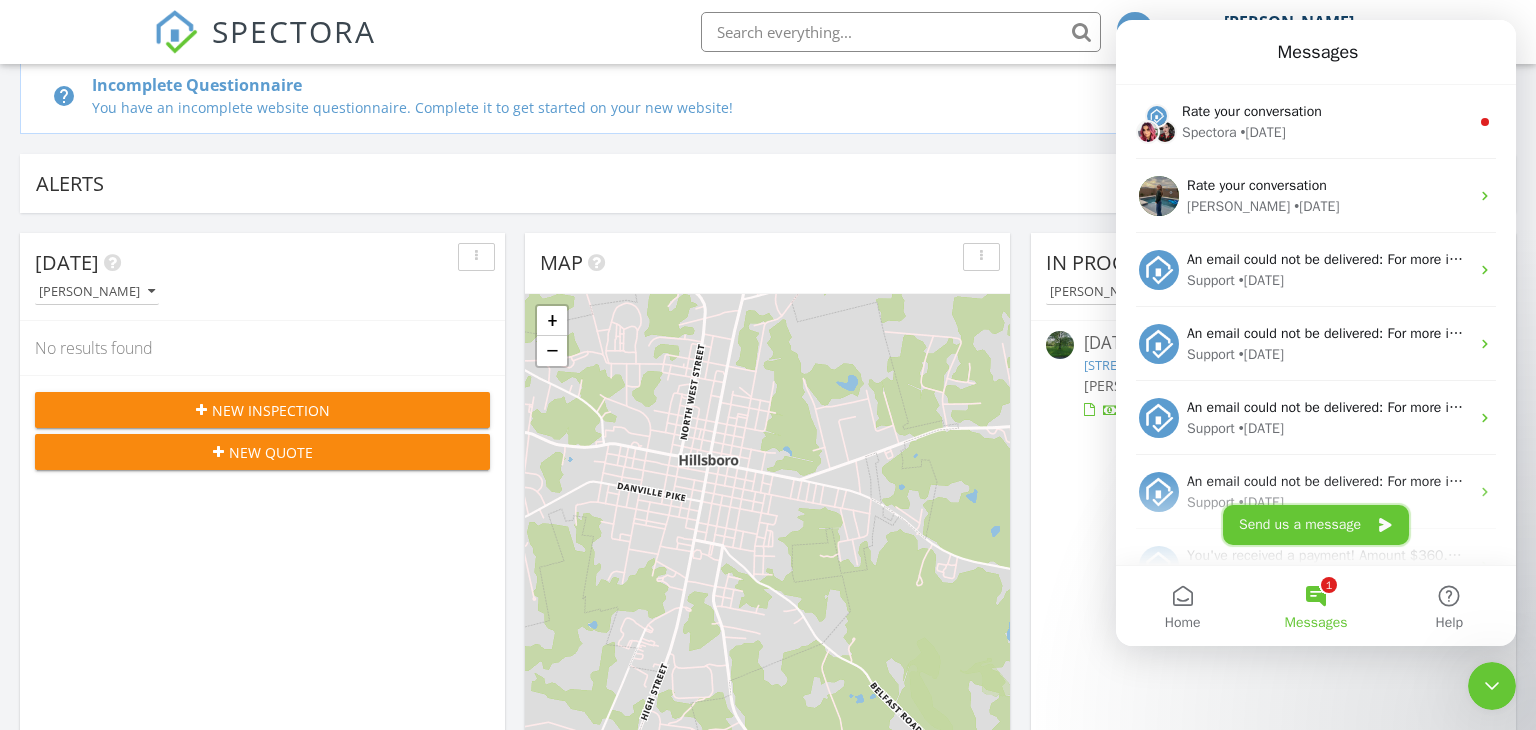 click on "Send us a message" at bounding box center [1316, 525] 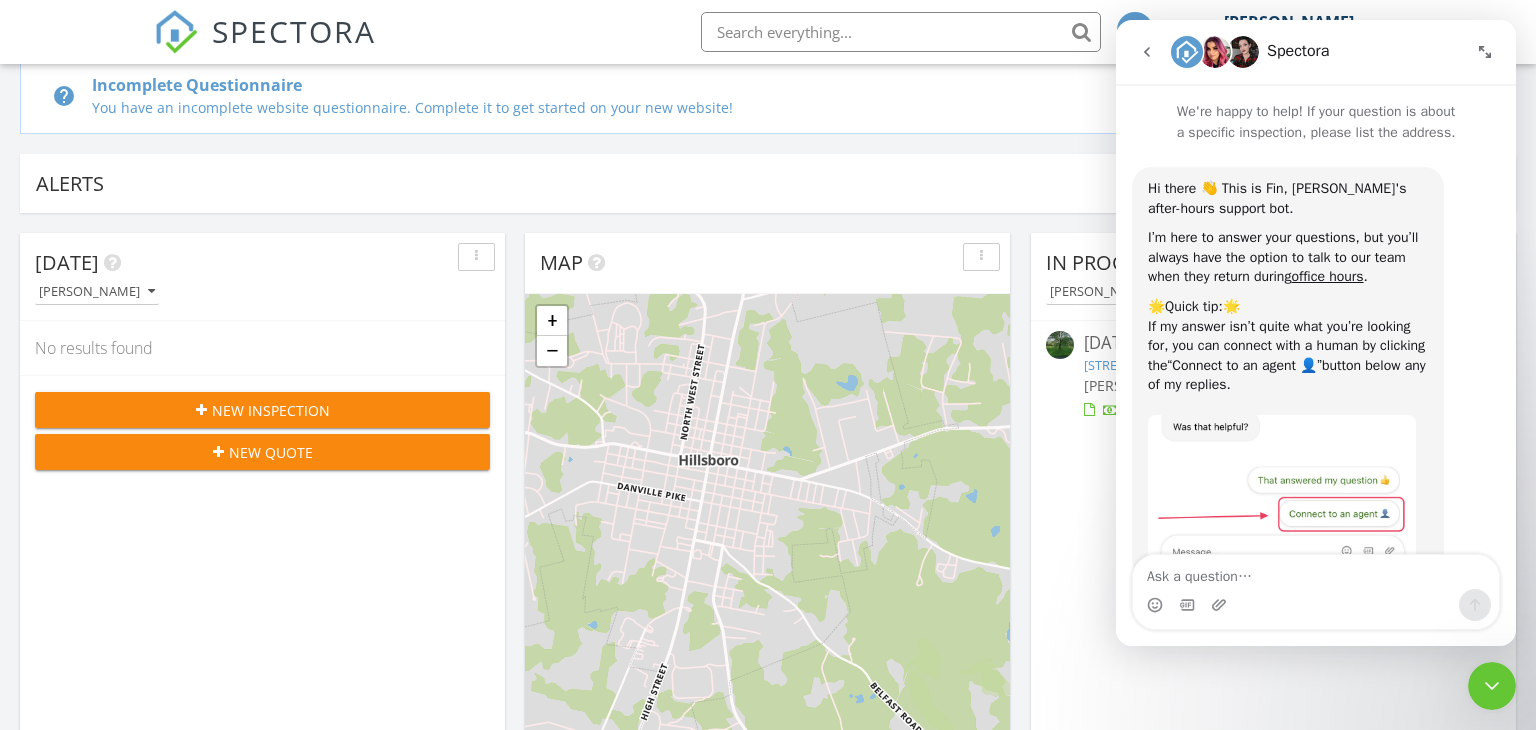 click at bounding box center (1316, 572) 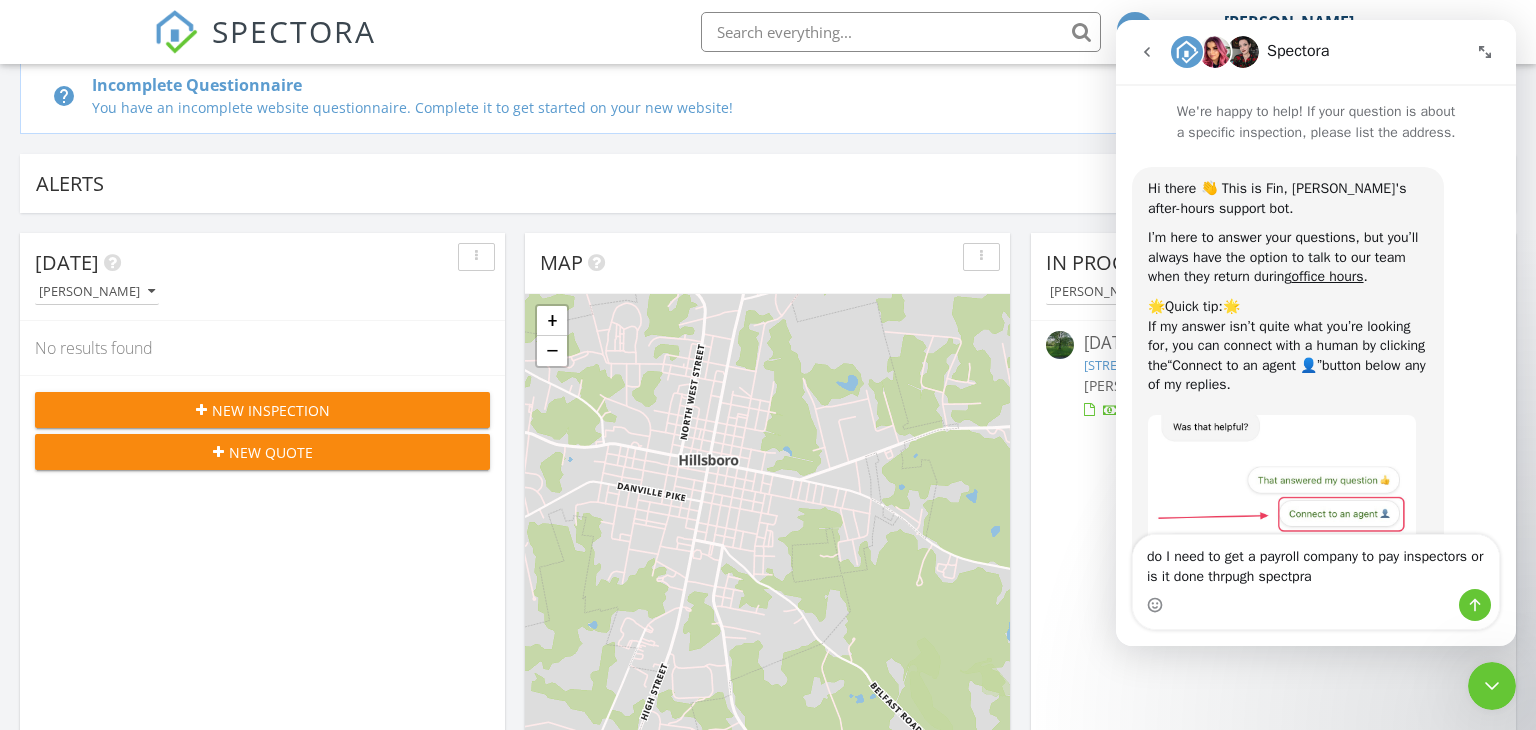 click on "do I need to get a payroll company to pay inspectors or is it done thrpugh spectpra" at bounding box center [1316, 562] 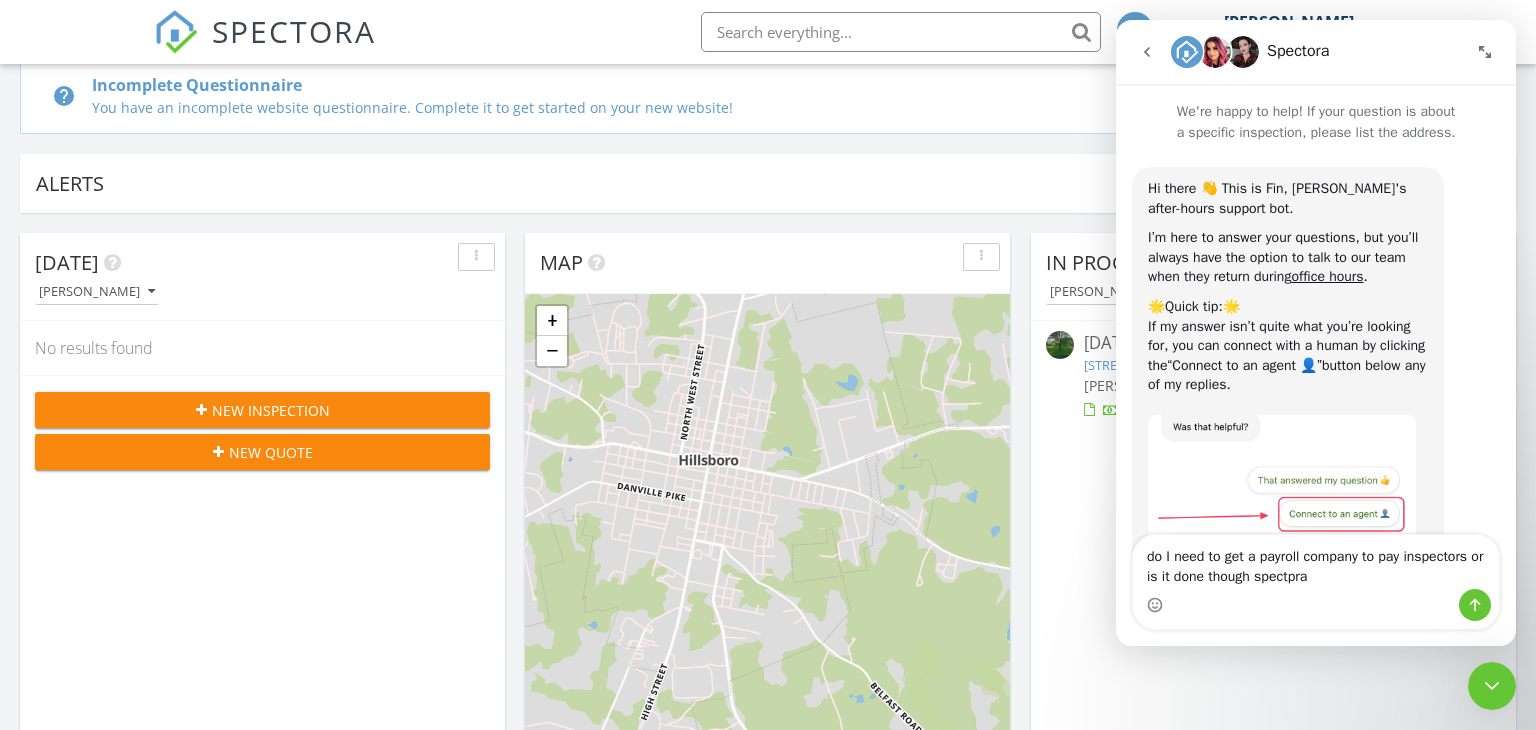click on "do I need to get a payroll company to pay inspectors or is it done though spectpra" at bounding box center (1316, 562) 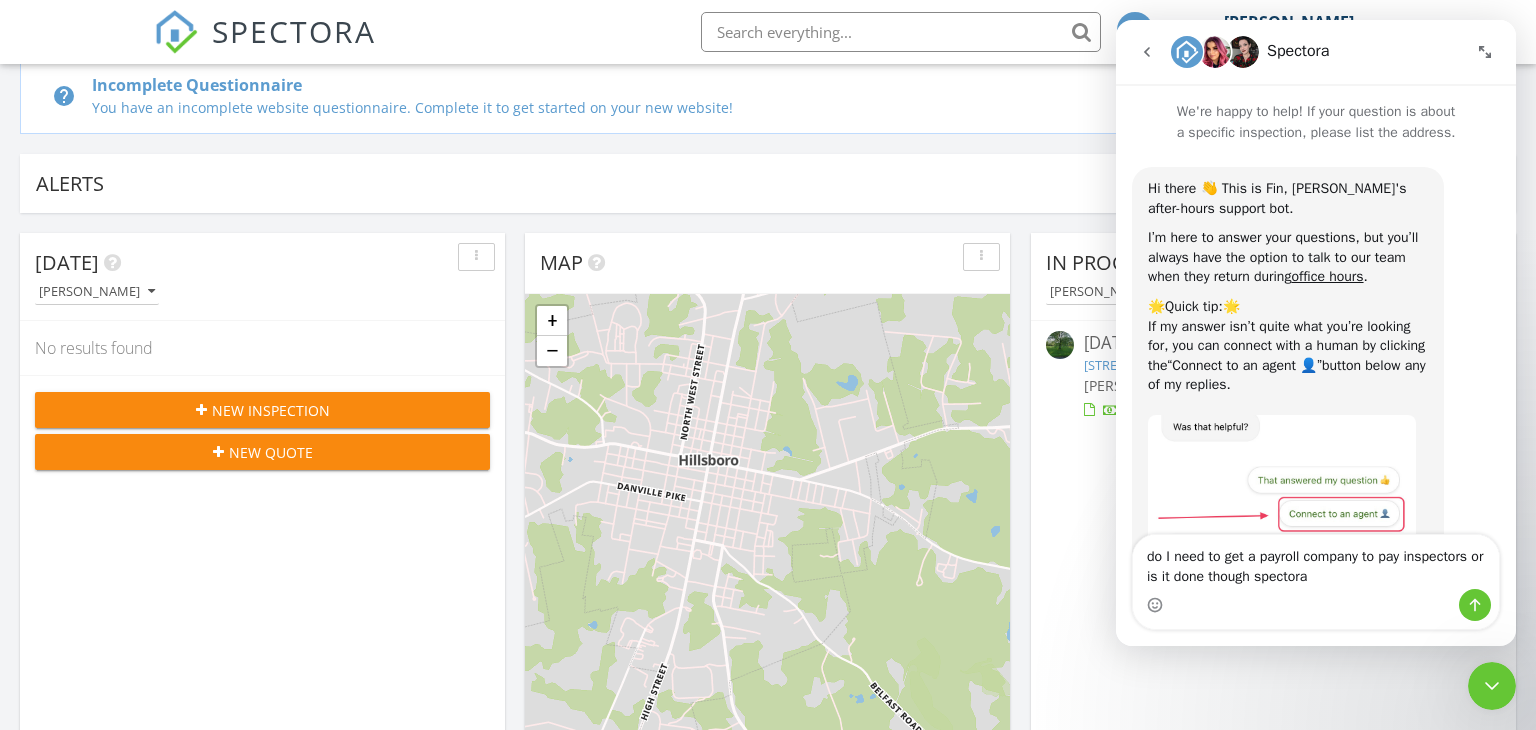 type on "do I need to get a payroll company to pay inspectors or is it done though spectora" 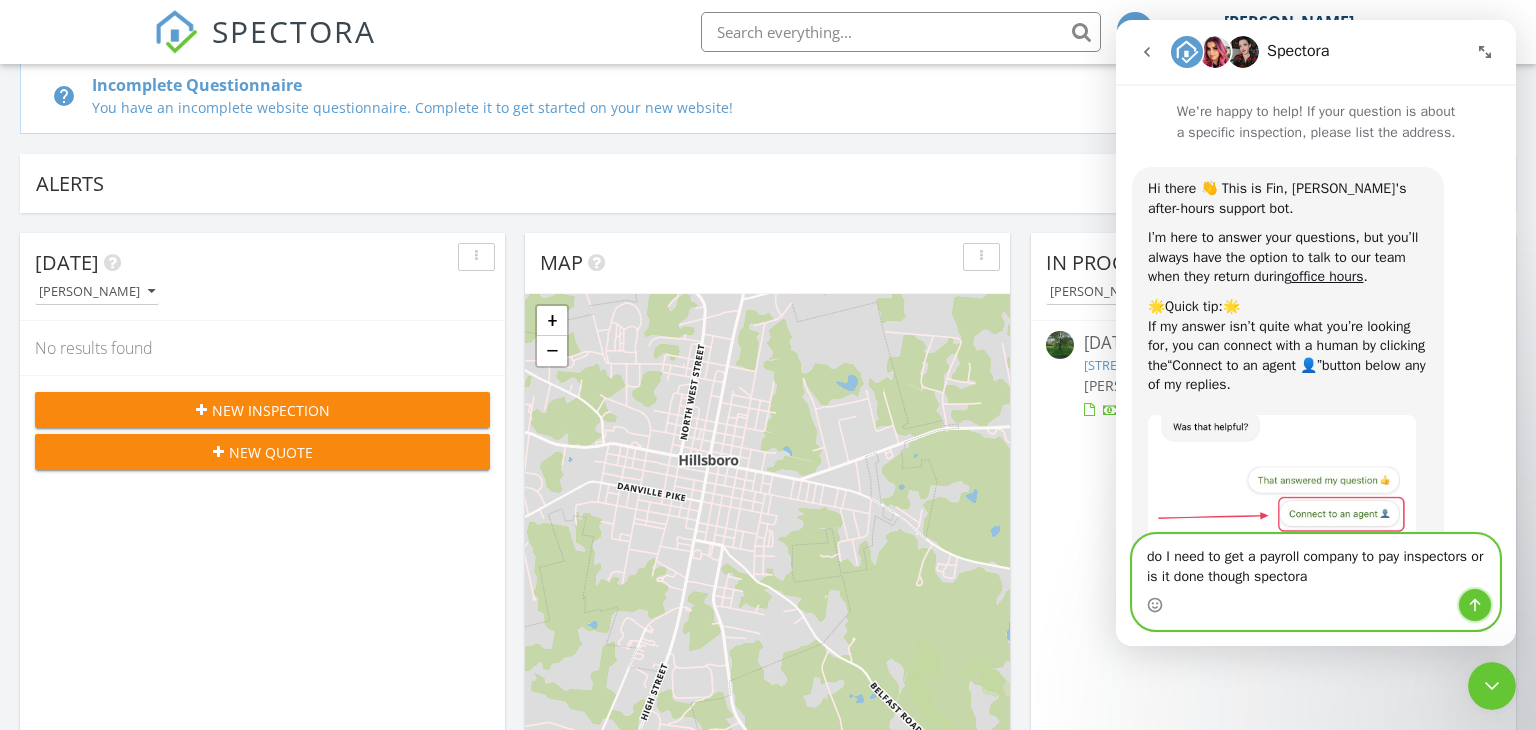 click 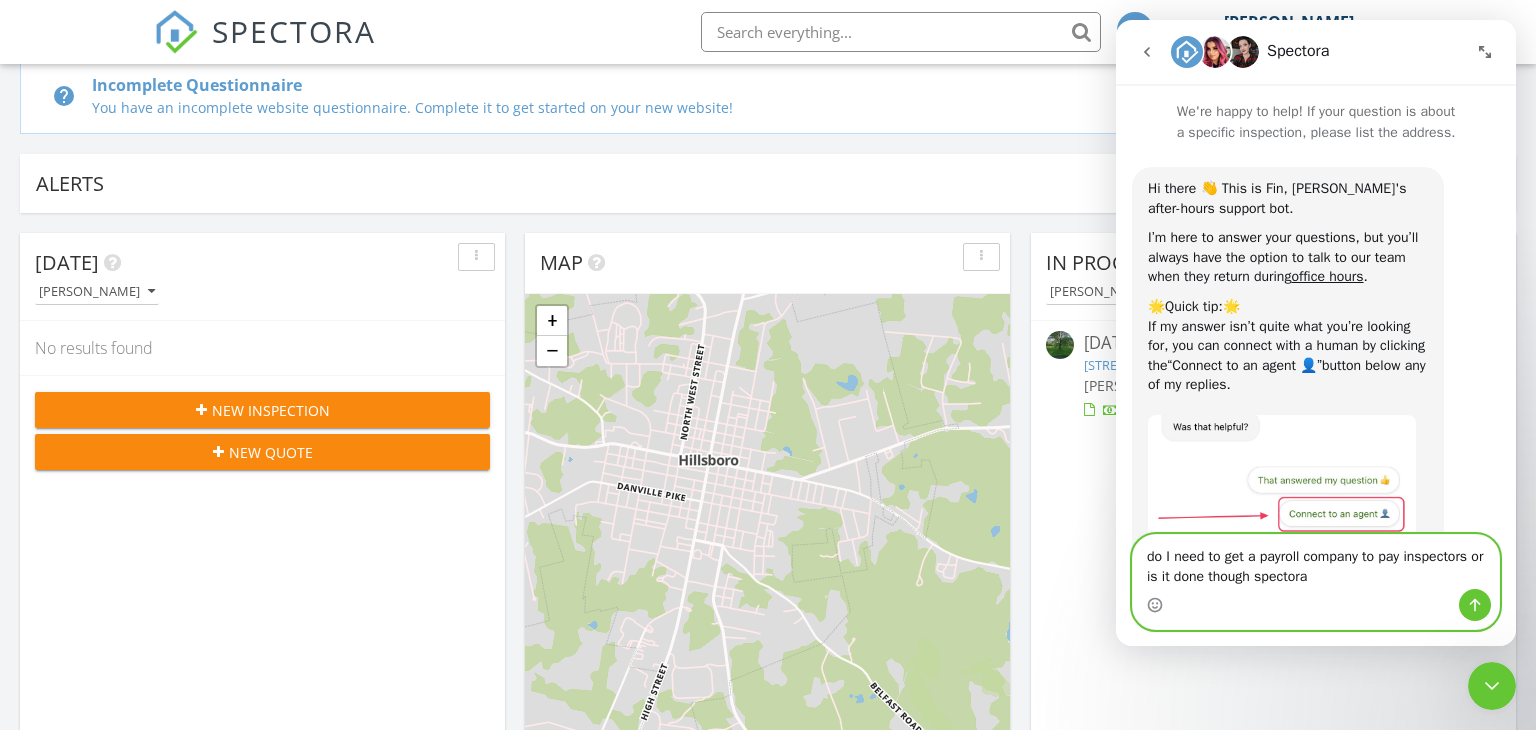 type 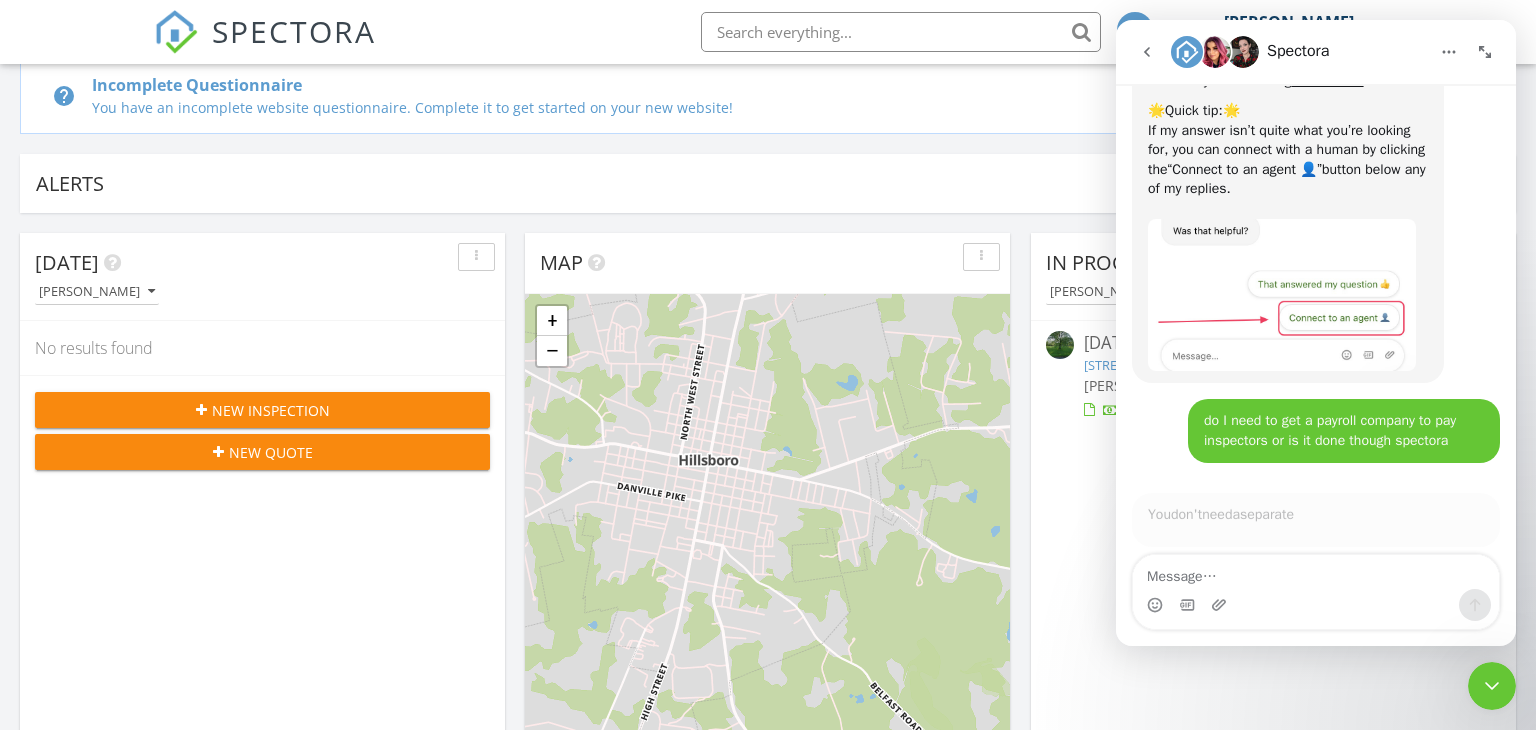 scroll, scrollTop: 215, scrollLeft: 0, axis: vertical 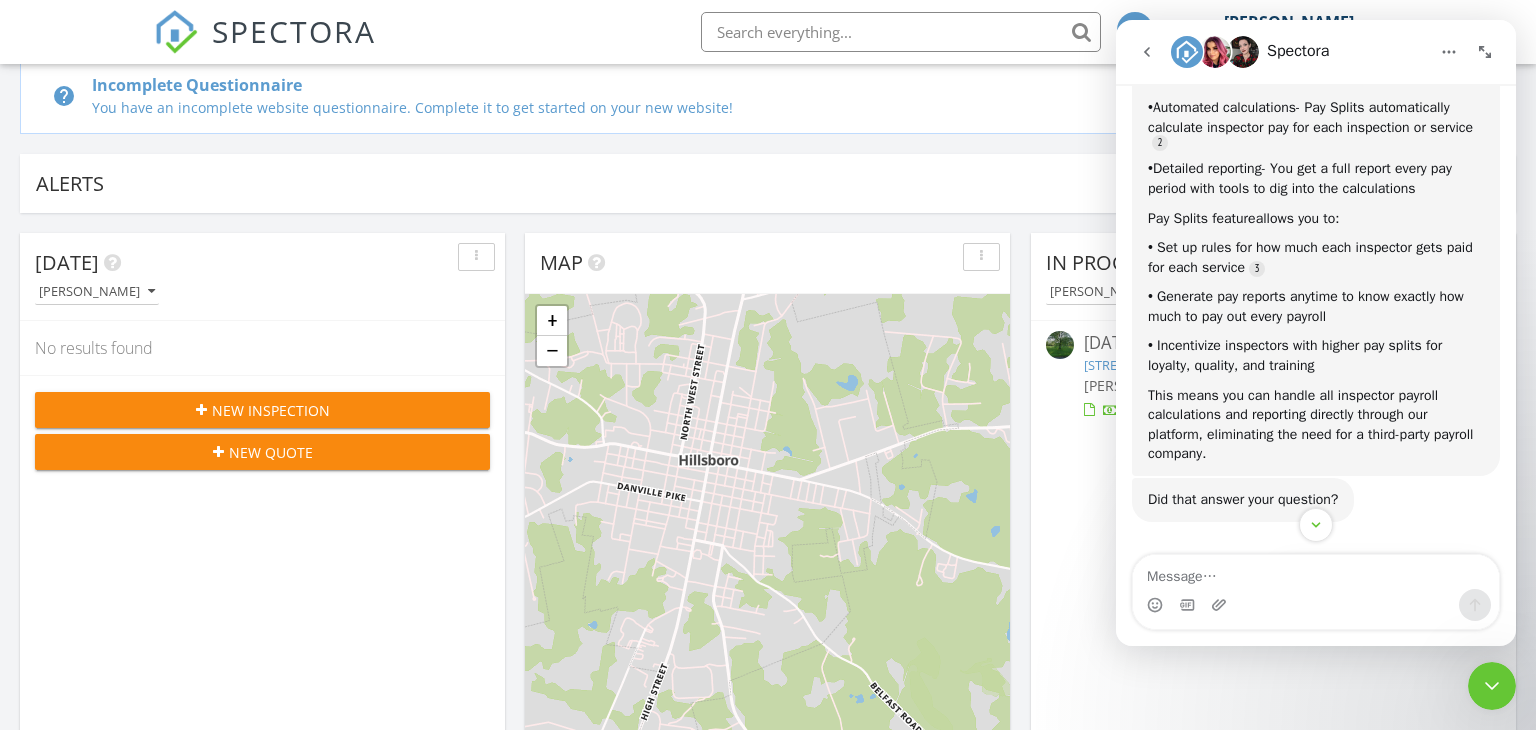 click at bounding box center [1316, 572] 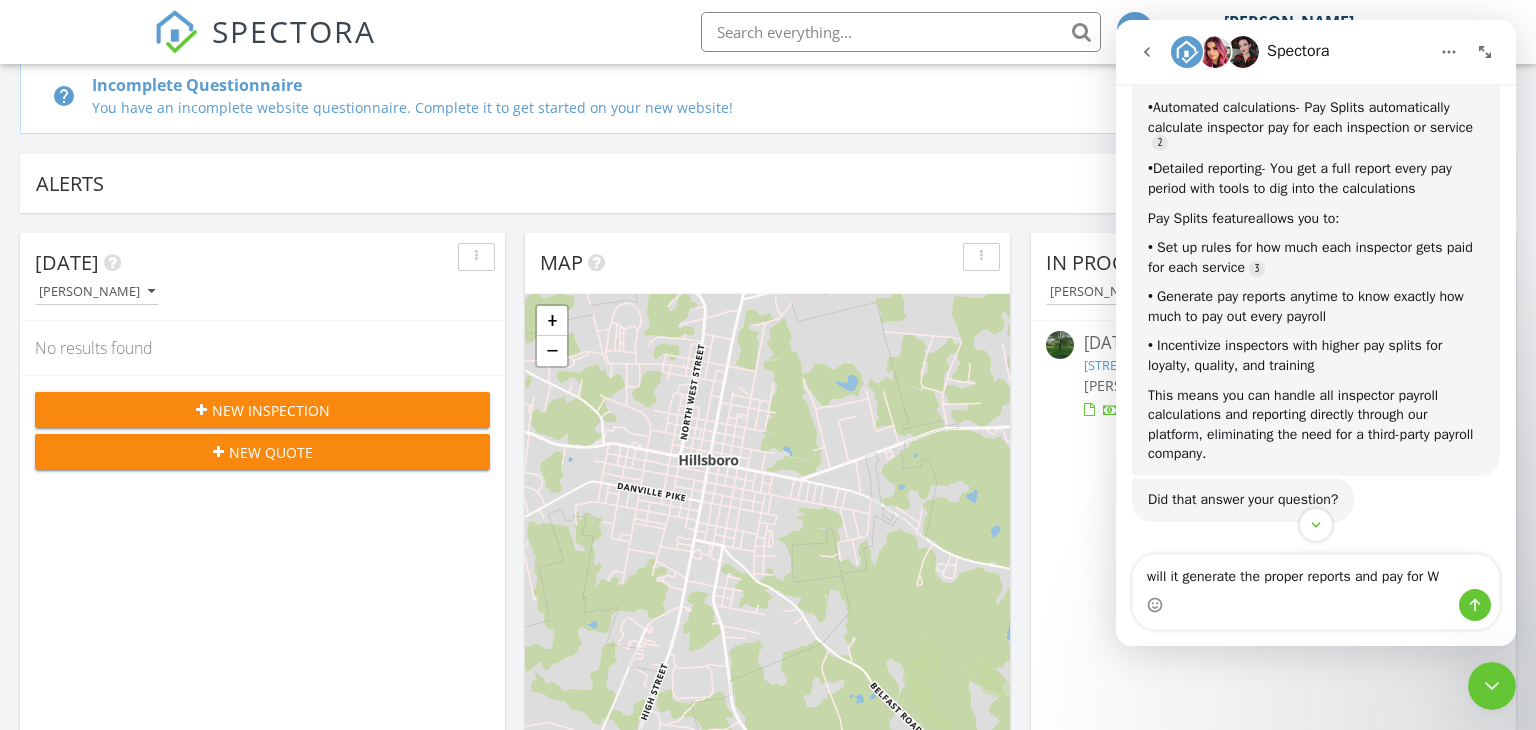type on "will it generate the proper reports and pay for W2" 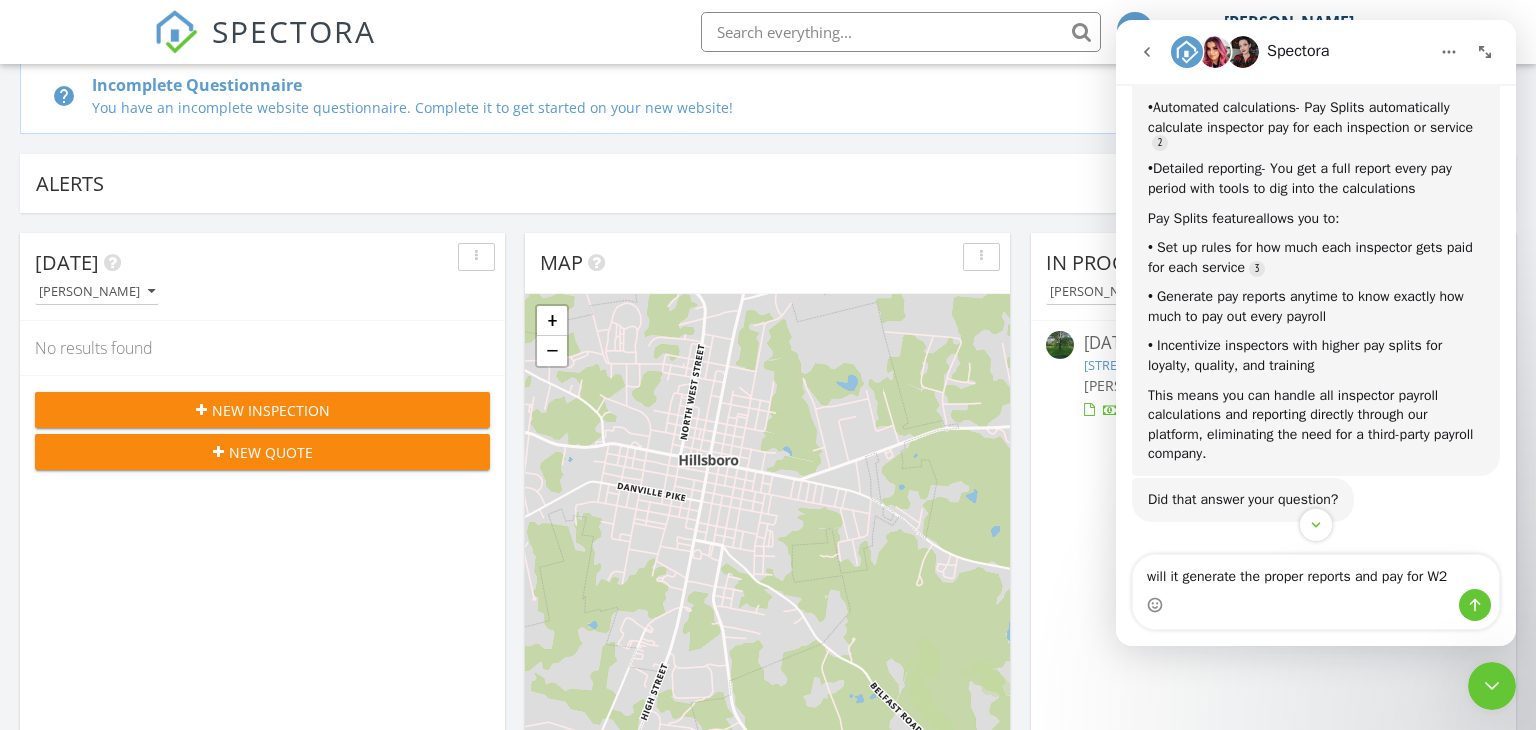 type 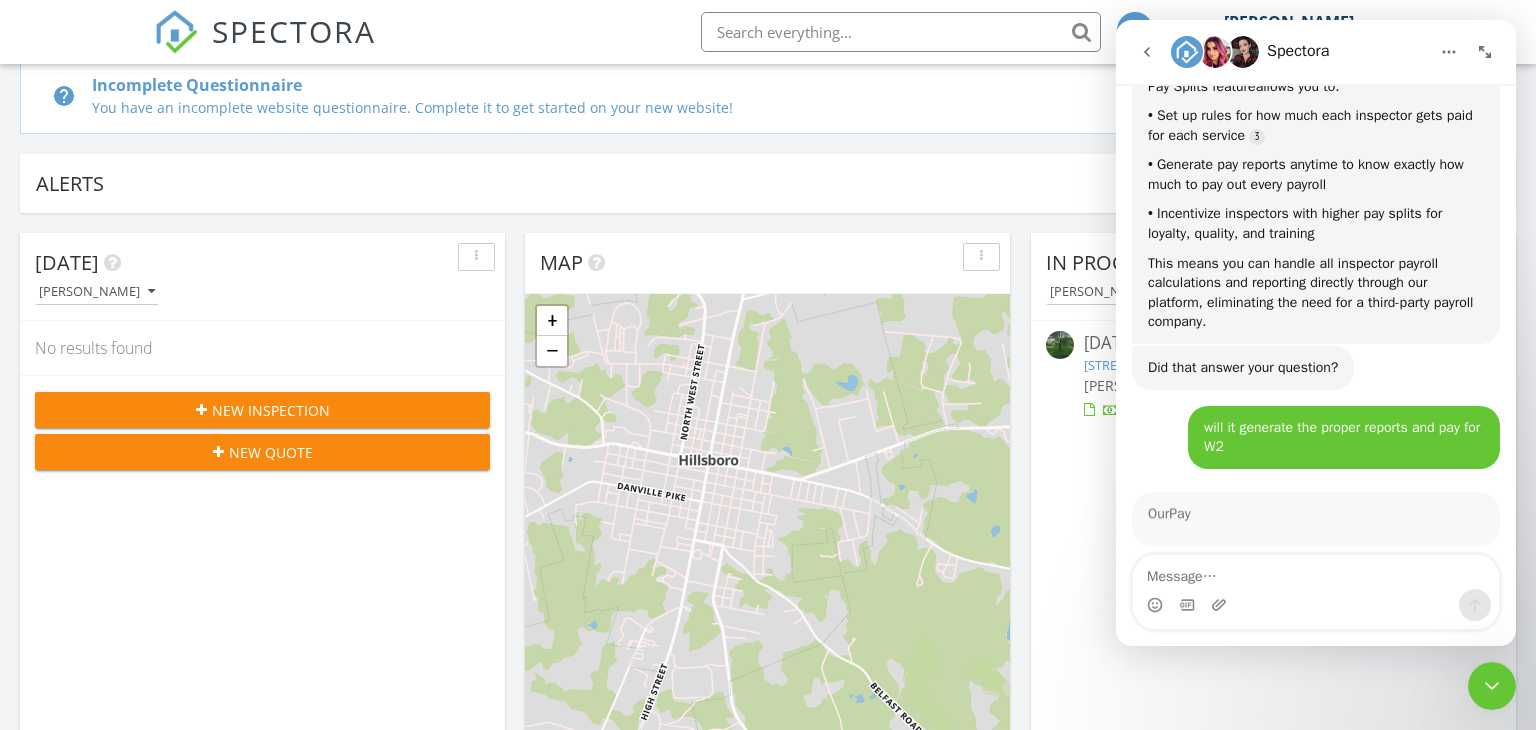 scroll, scrollTop: 1173, scrollLeft: 0, axis: vertical 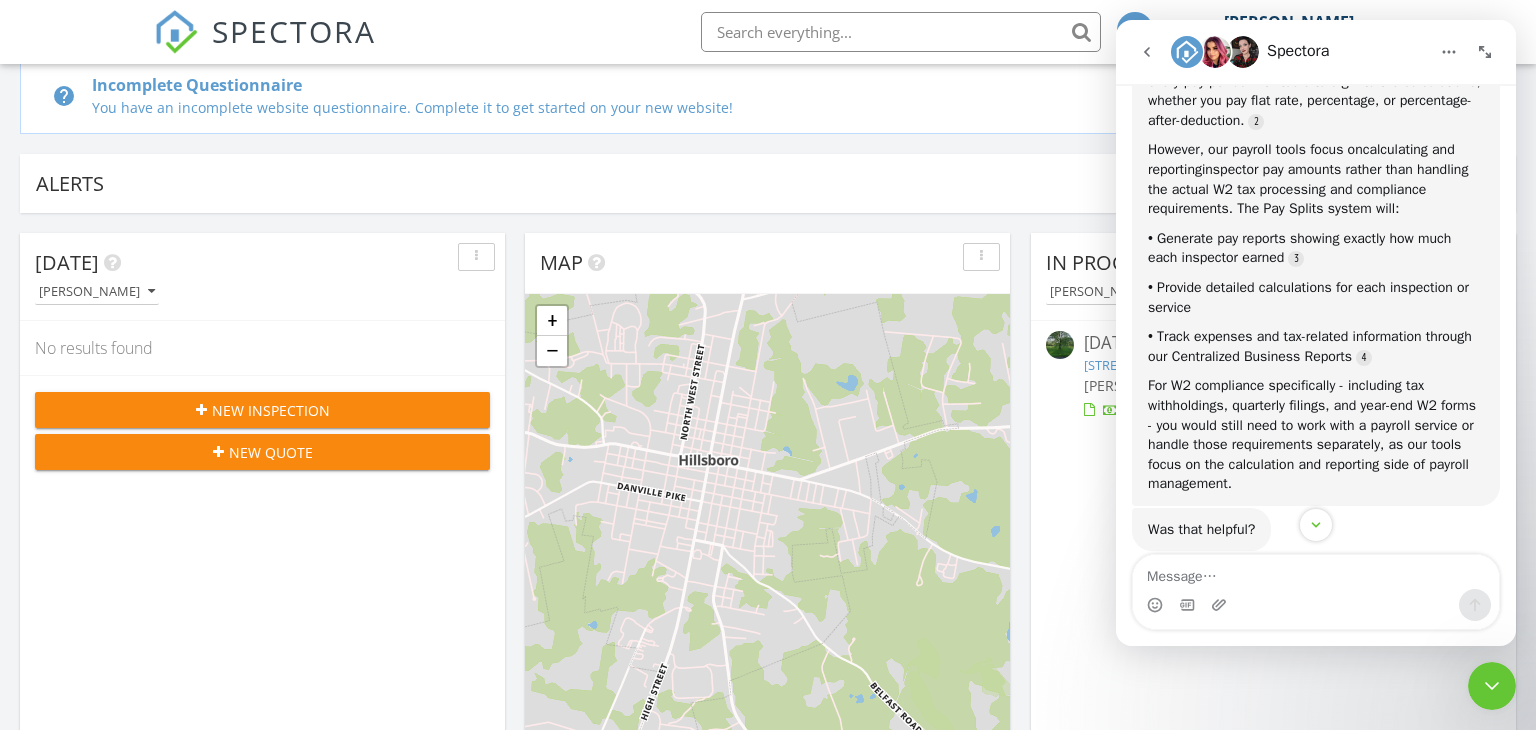 click at bounding box center (1316, 572) 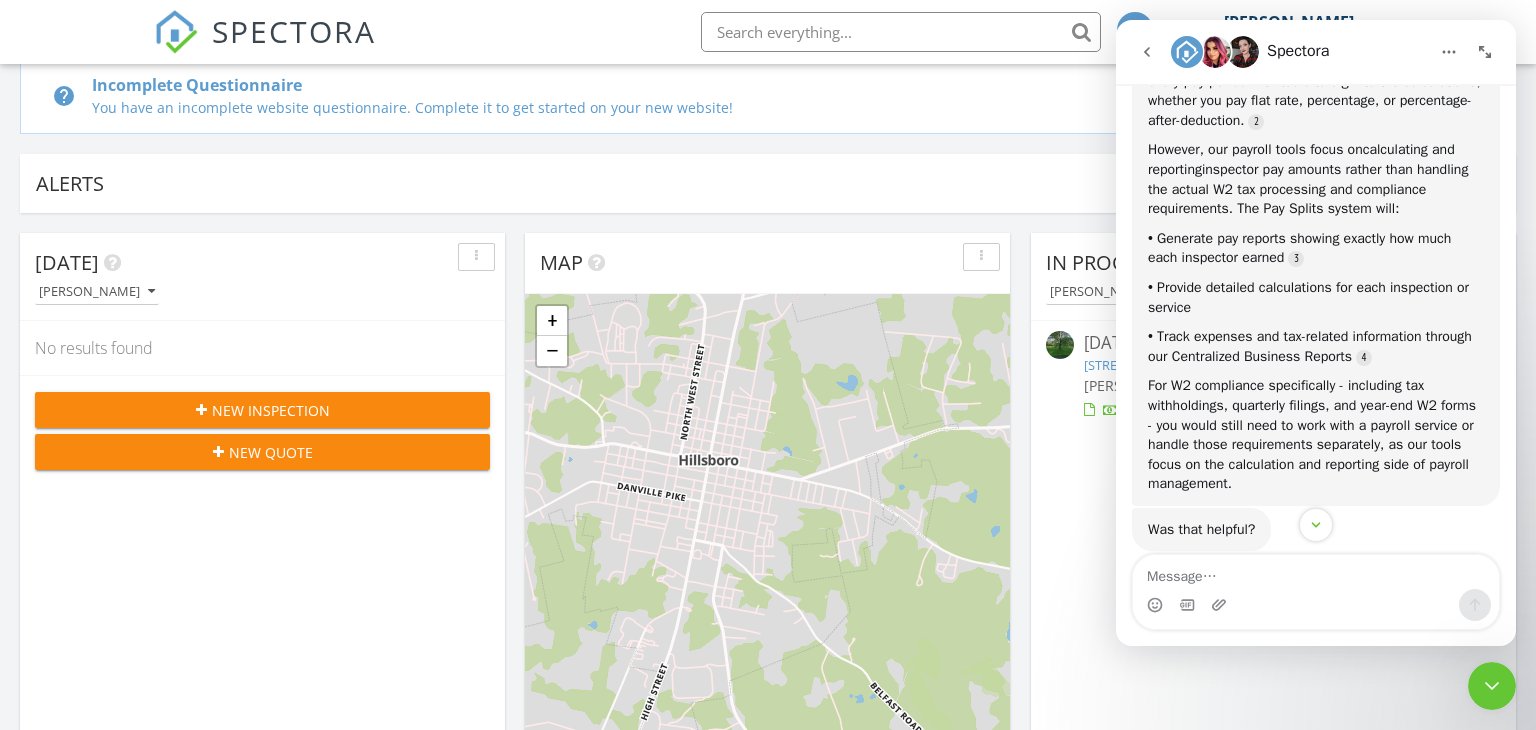click at bounding box center [1485, 52] 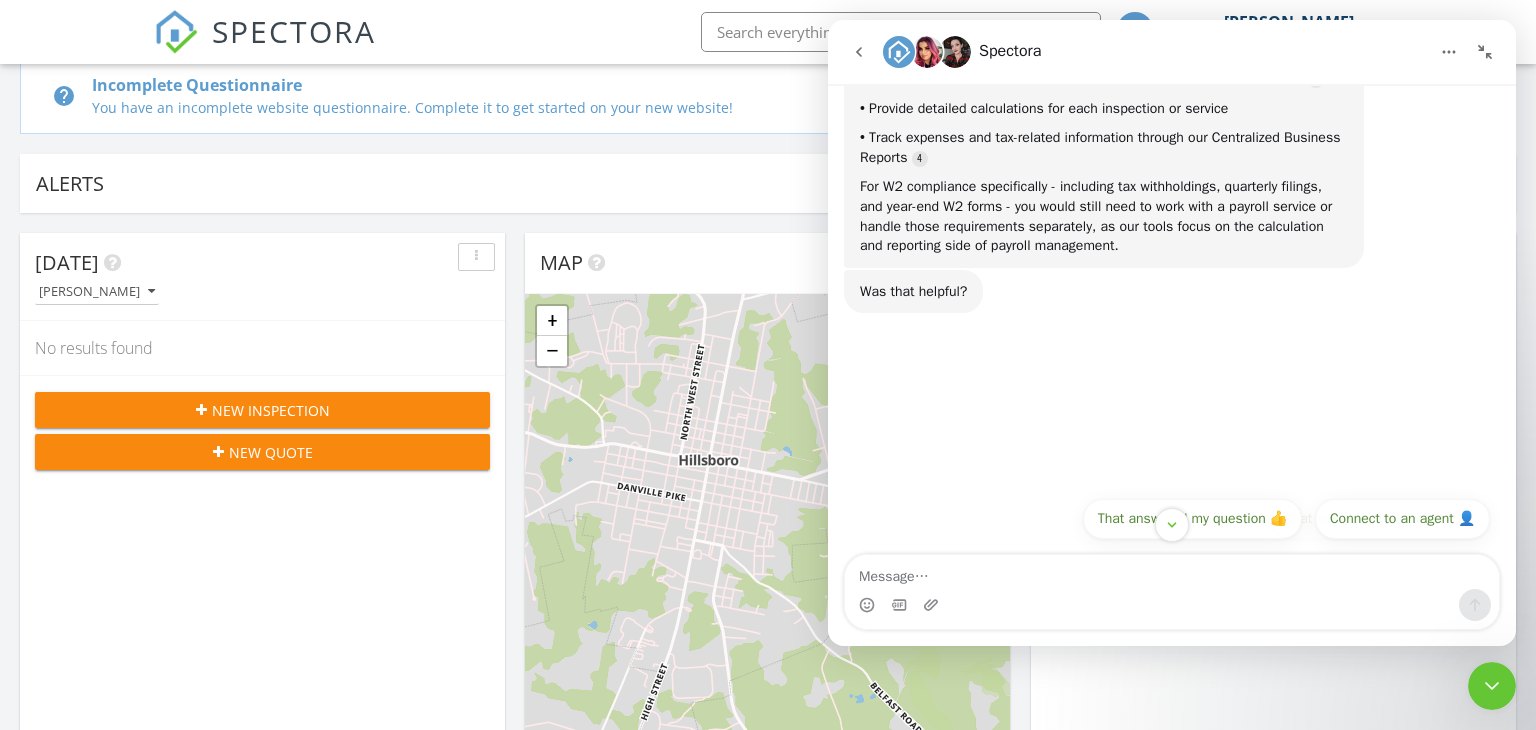 scroll, scrollTop: 1223, scrollLeft: 0, axis: vertical 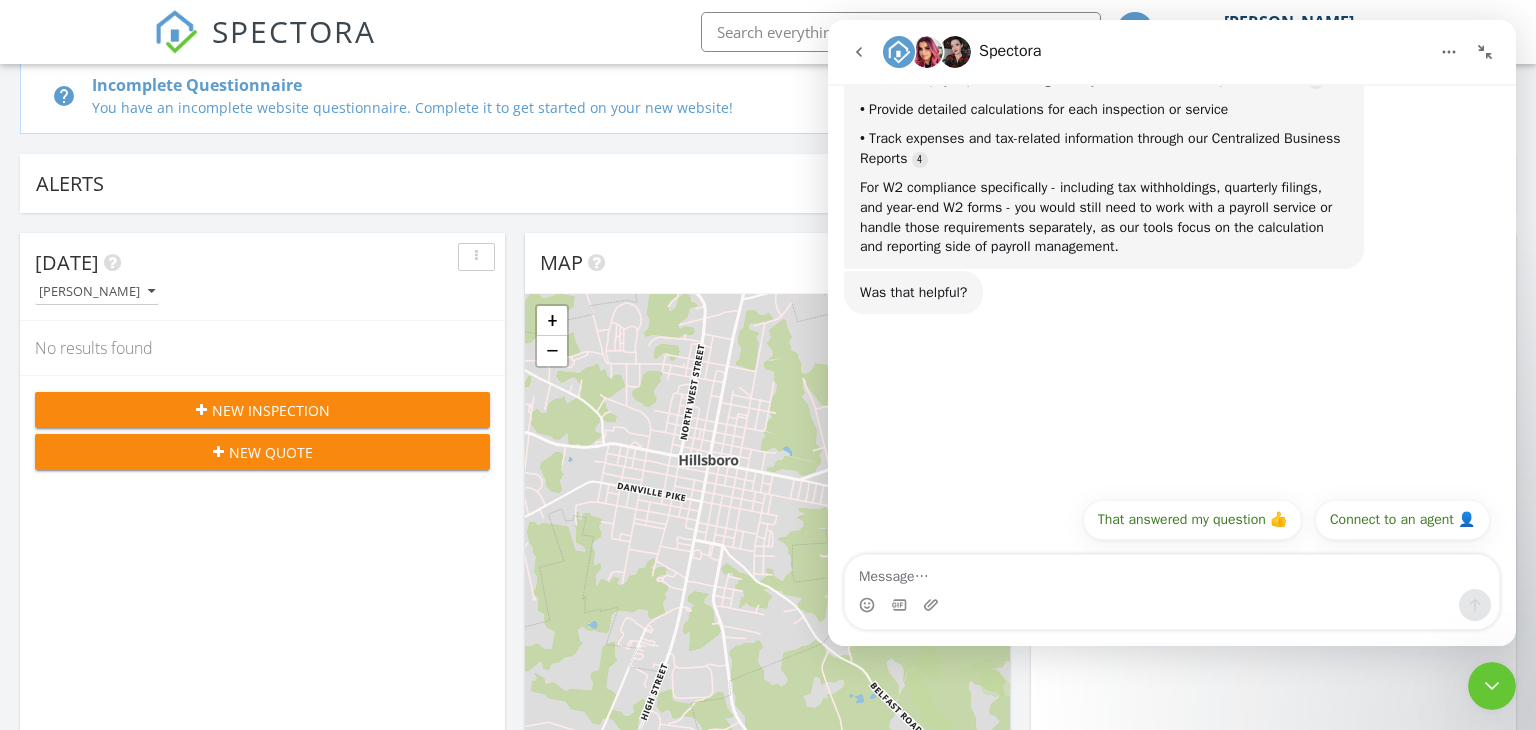 click at bounding box center (1492, 686) 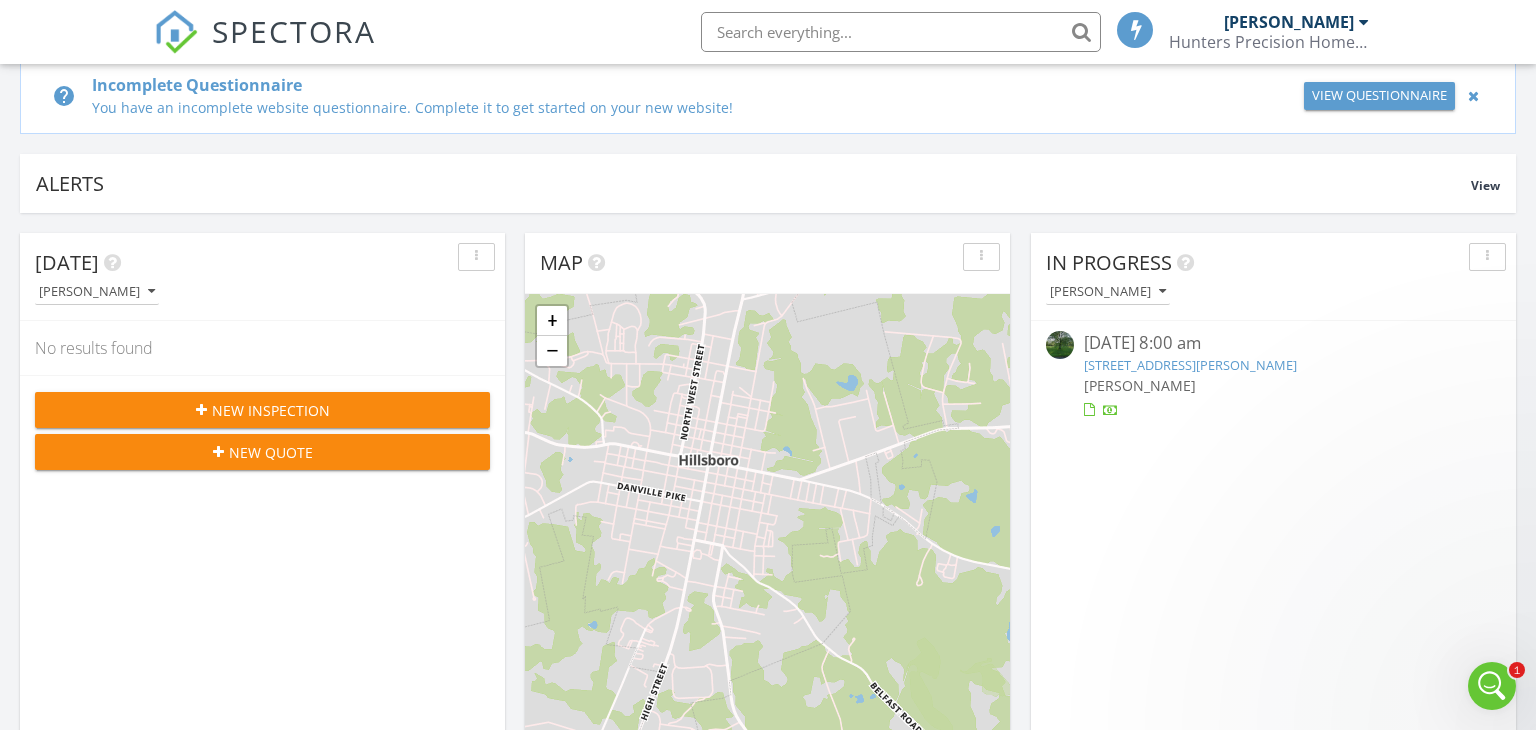 scroll, scrollTop: 0, scrollLeft: 0, axis: both 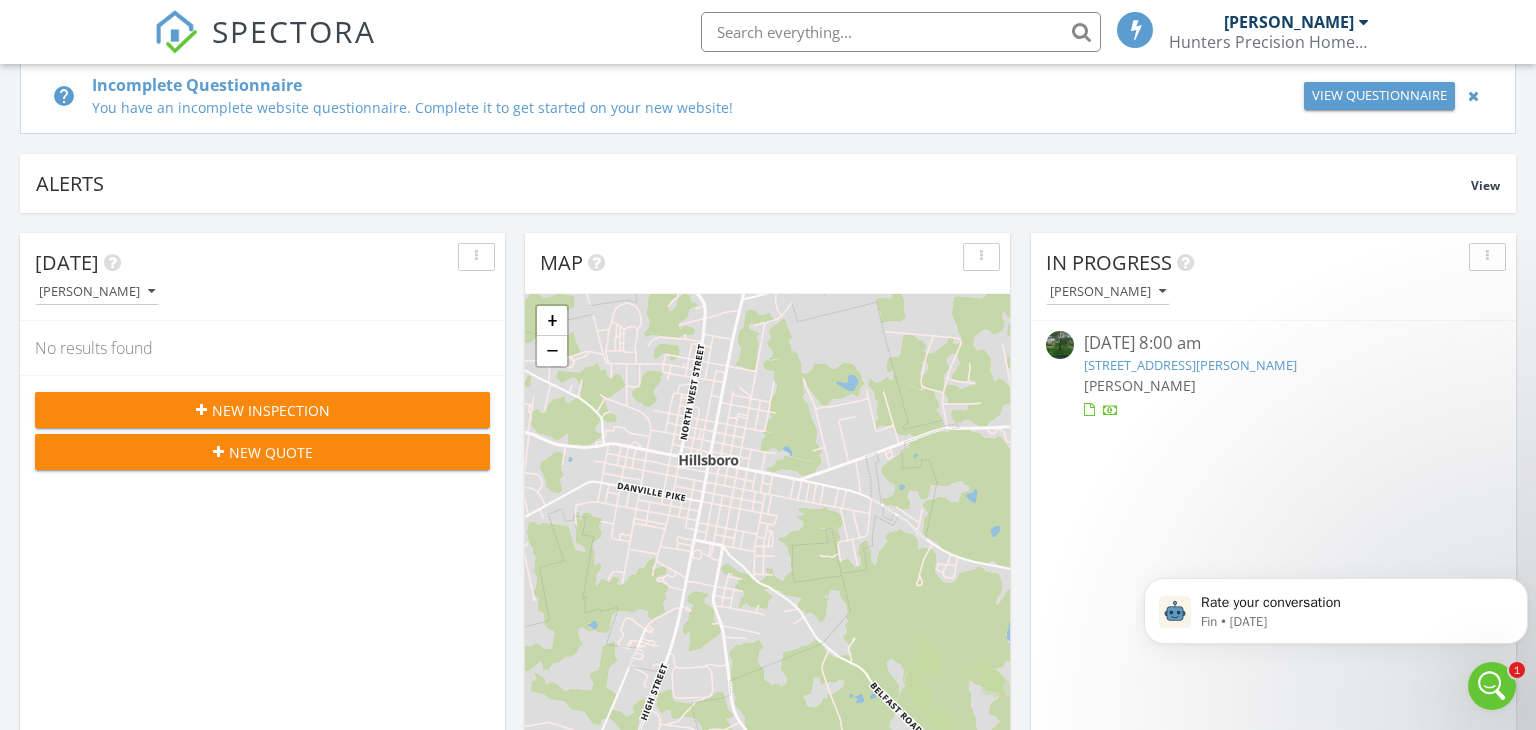 click on "[PERSON_NAME]" at bounding box center [1289, 22] 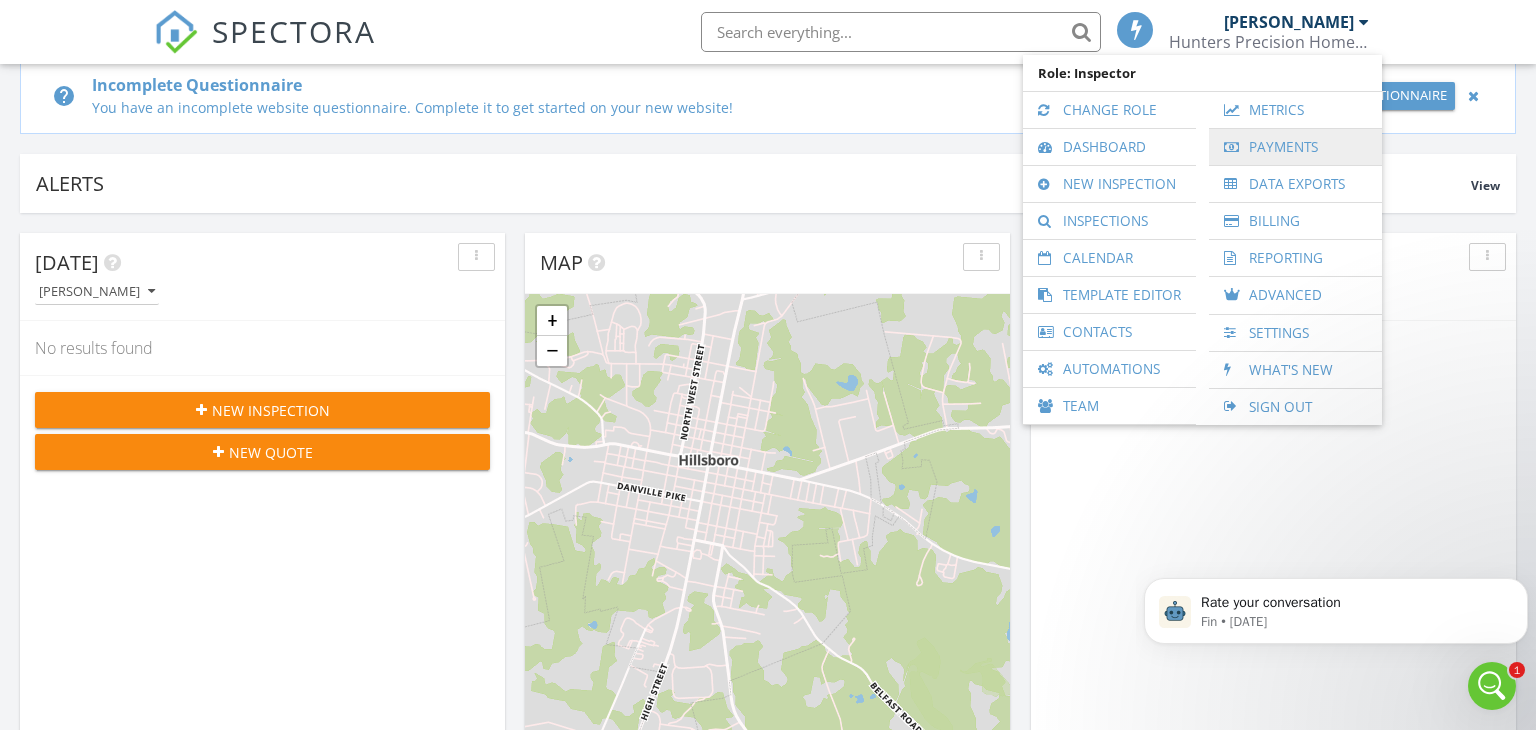 click on "Payments" at bounding box center [1295, 147] 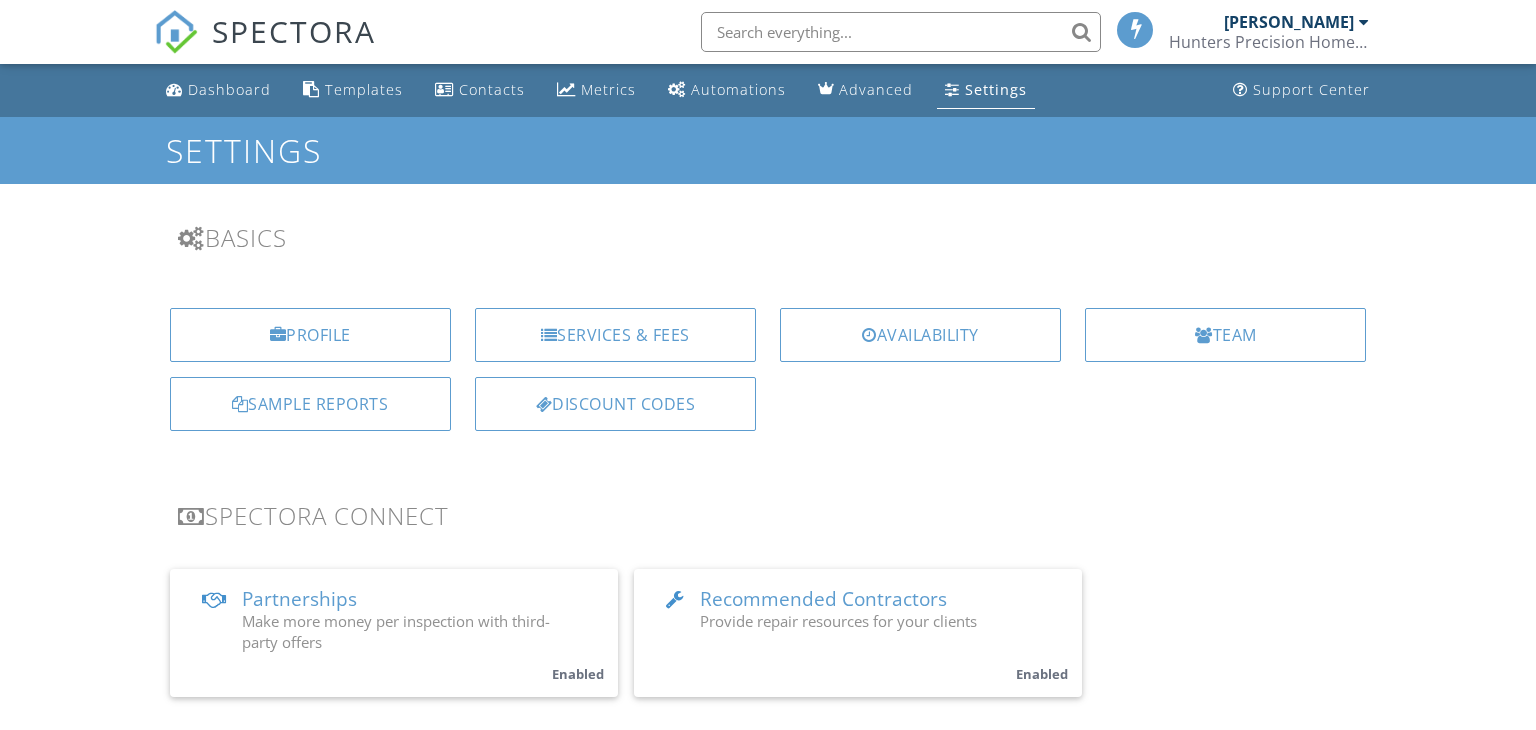 scroll, scrollTop: 0, scrollLeft: 0, axis: both 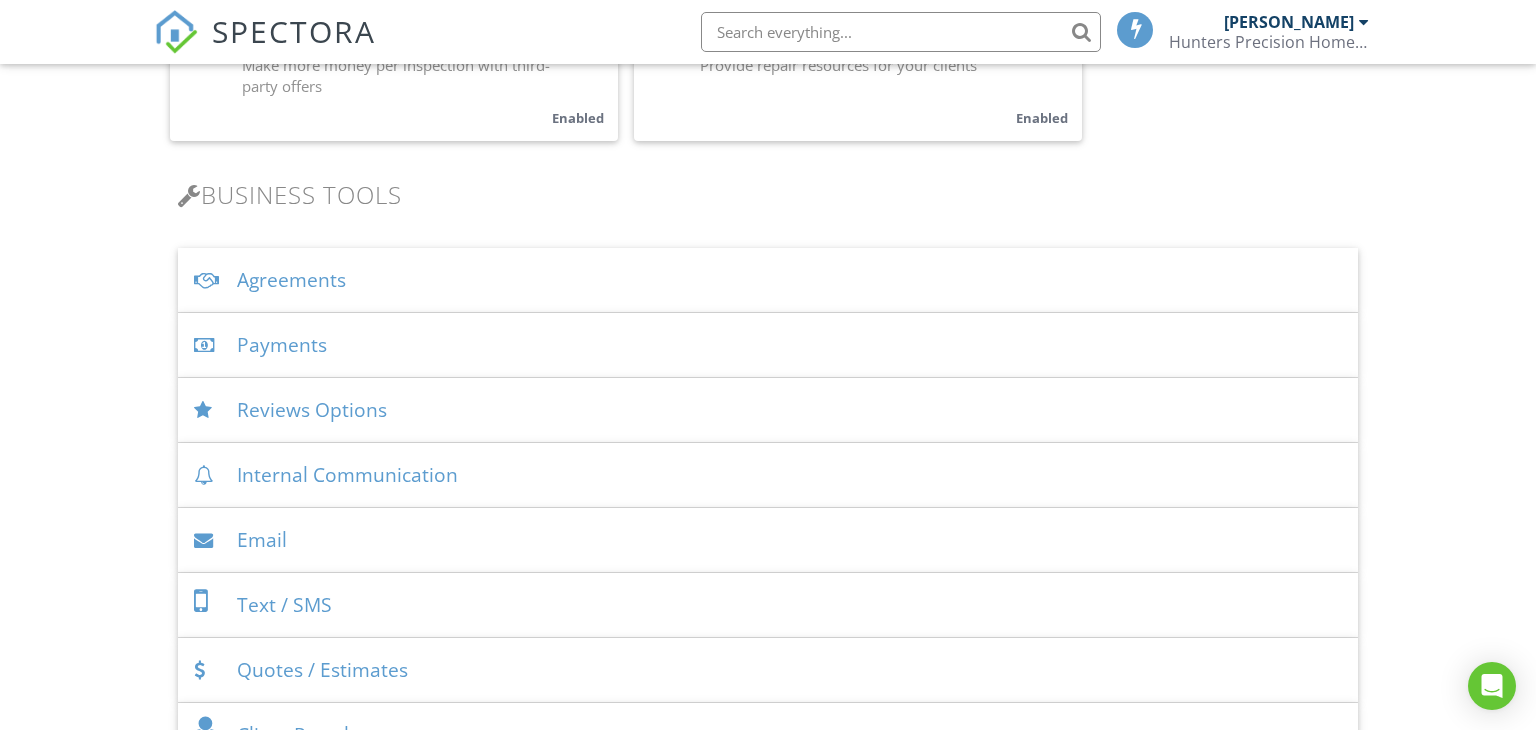 click on "Payments" at bounding box center (768, 345) 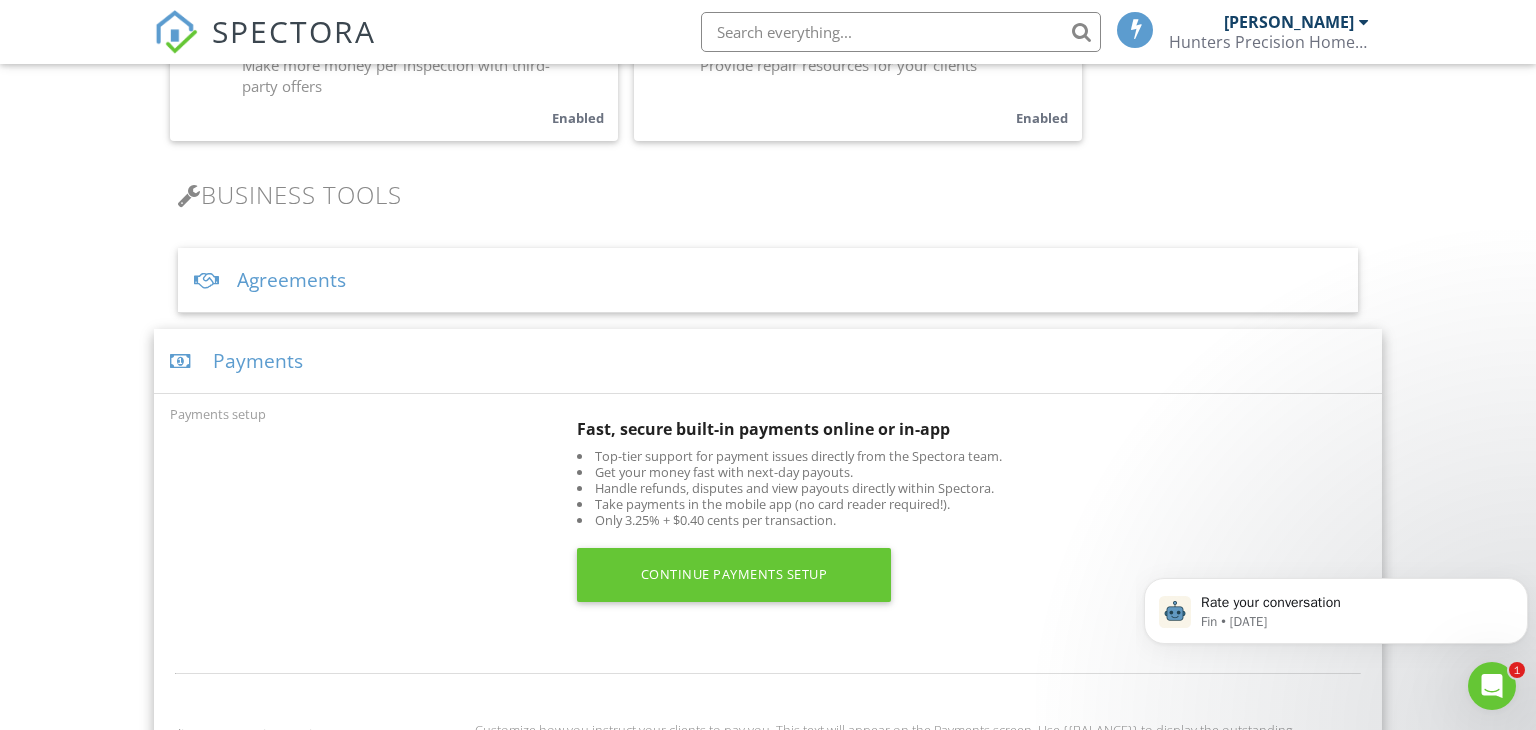 scroll, scrollTop: 0, scrollLeft: 0, axis: both 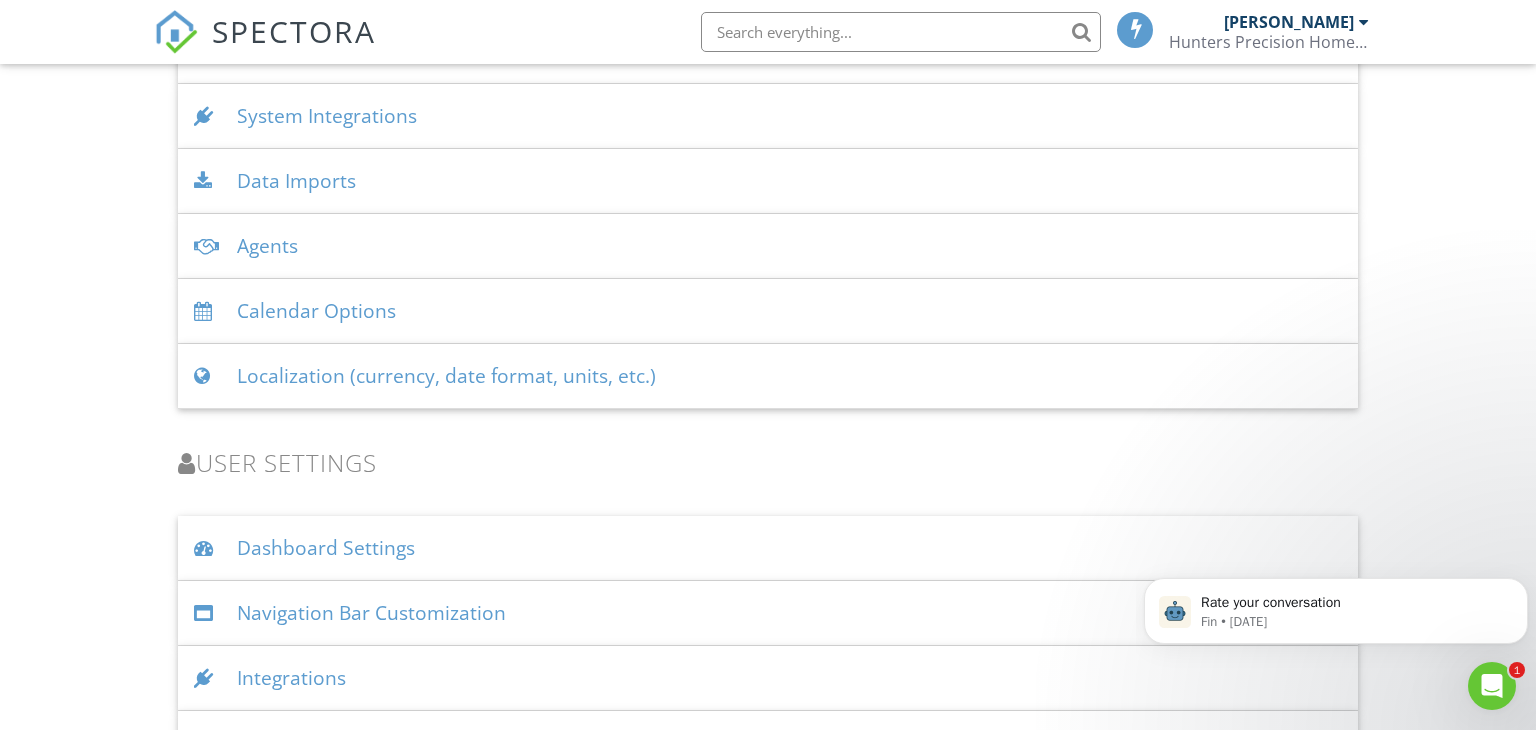 click on "Agents" at bounding box center [768, 246] 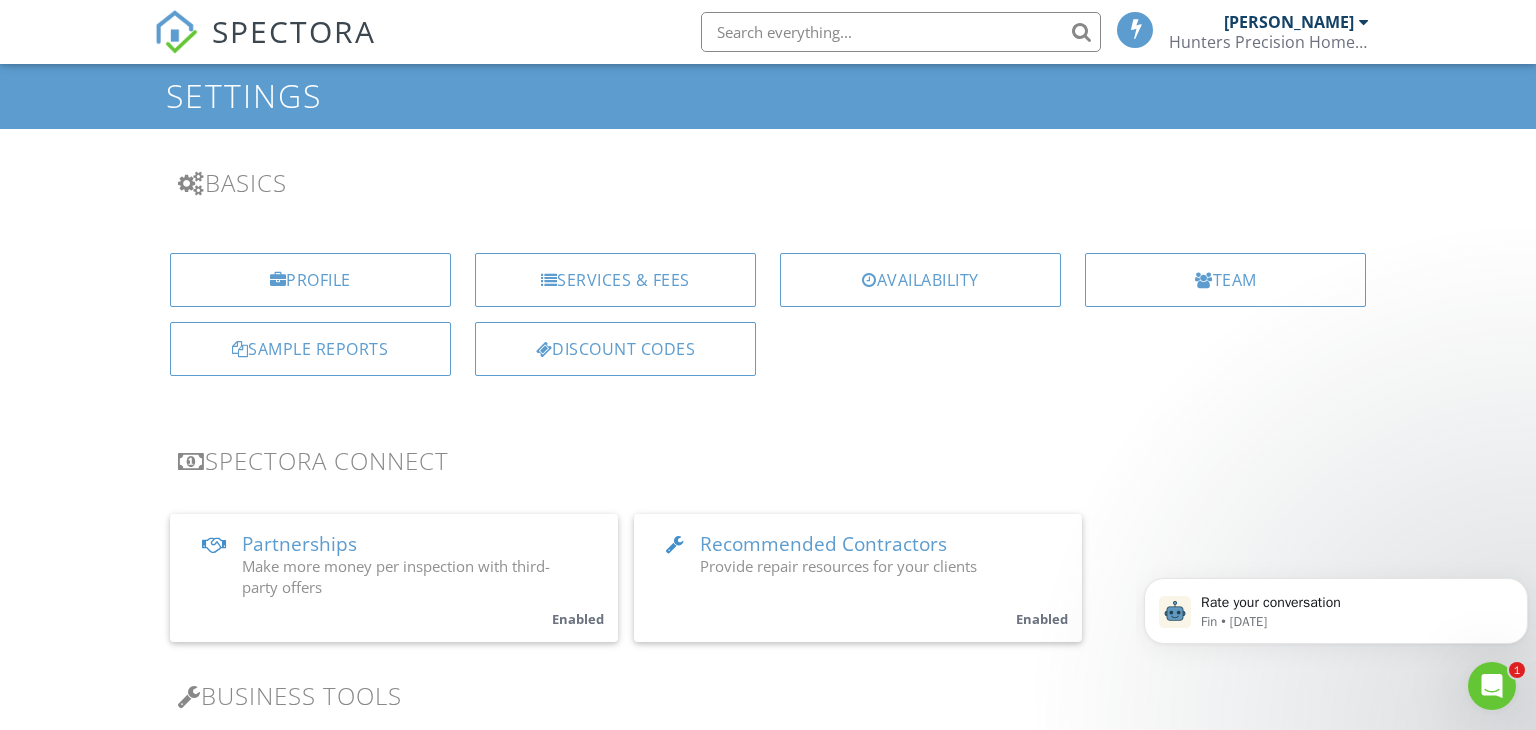 scroll, scrollTop: 0, scrollLeft: 0, axis: both 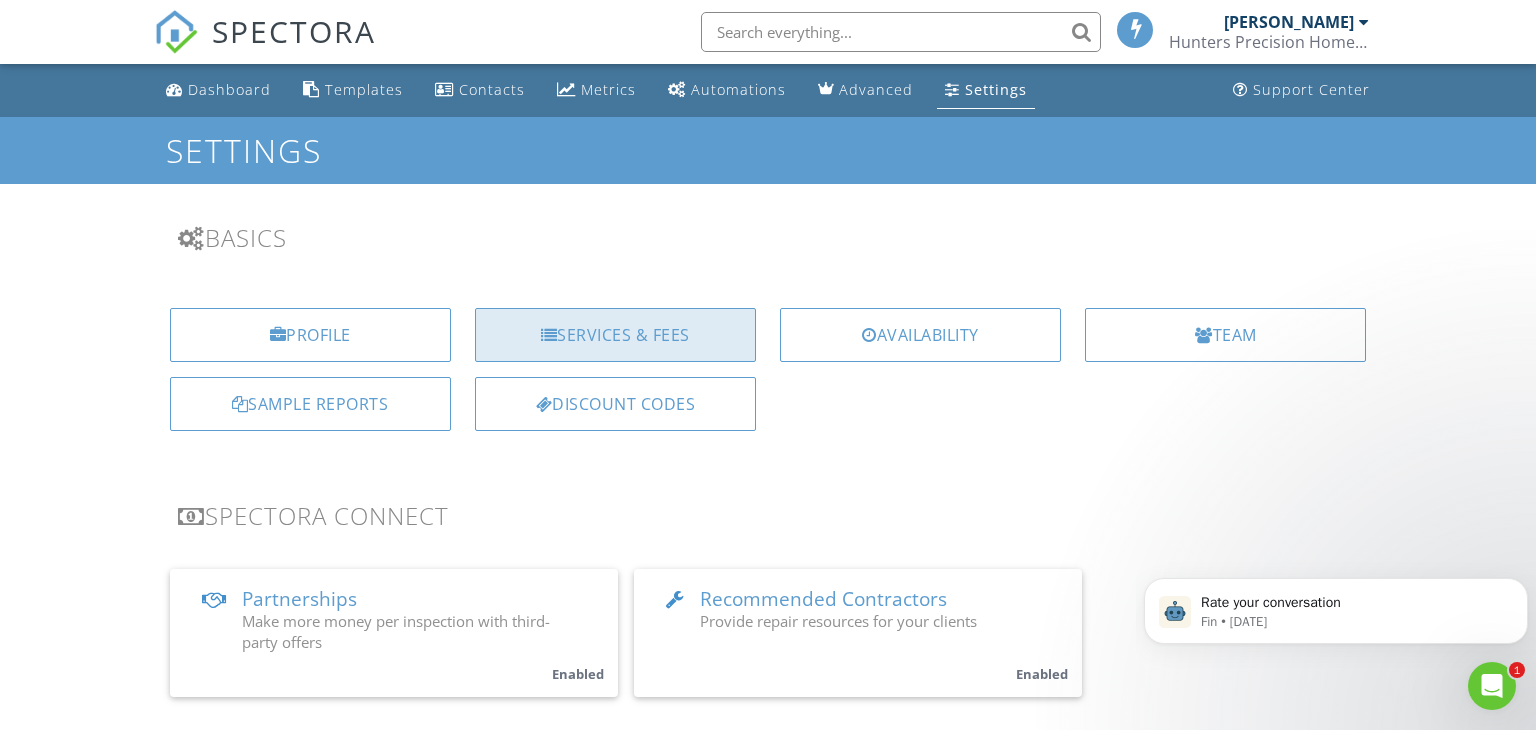 click on "Services & Fees" at bounding box center (615, 335) 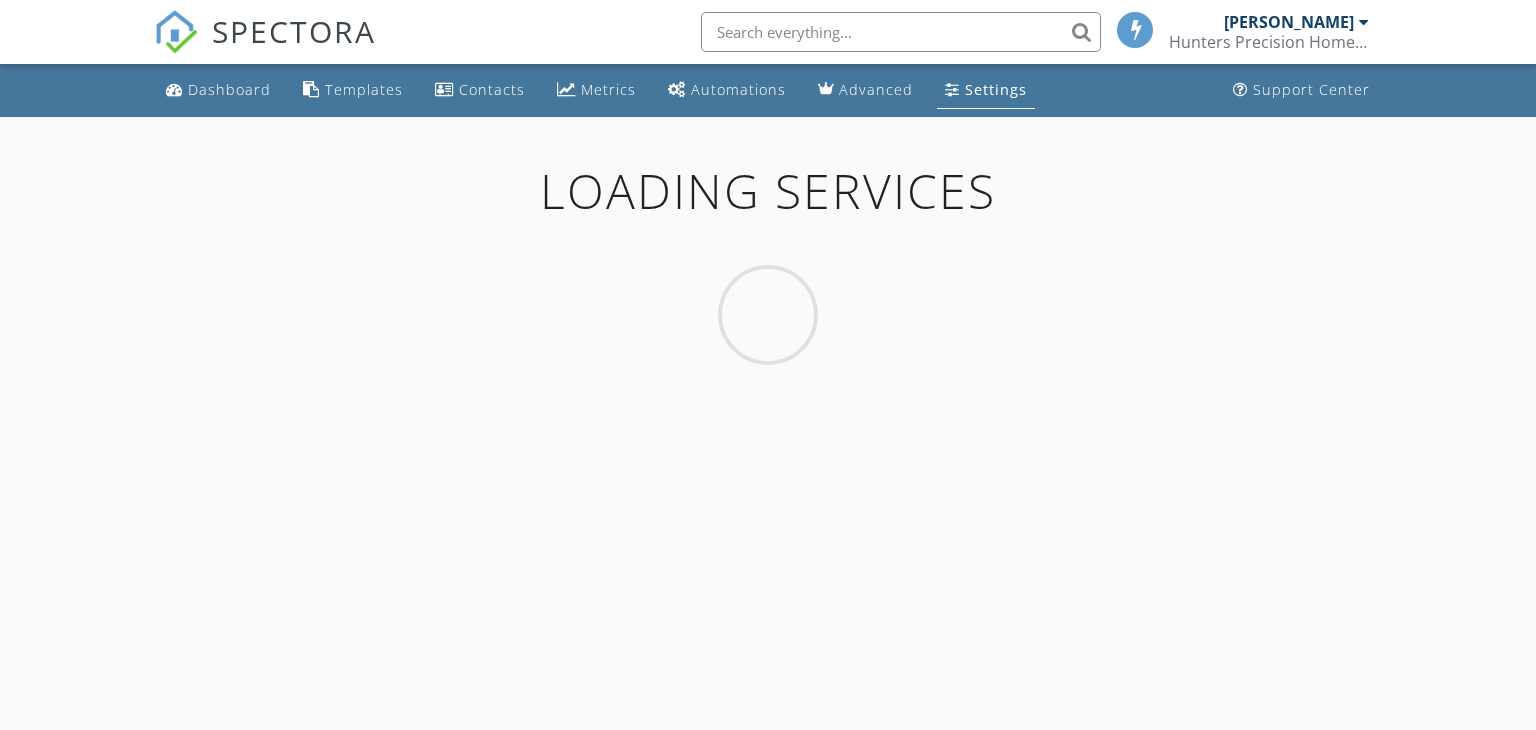 scroll, scrollTop: 0, scrollLeft: 0, axis: both 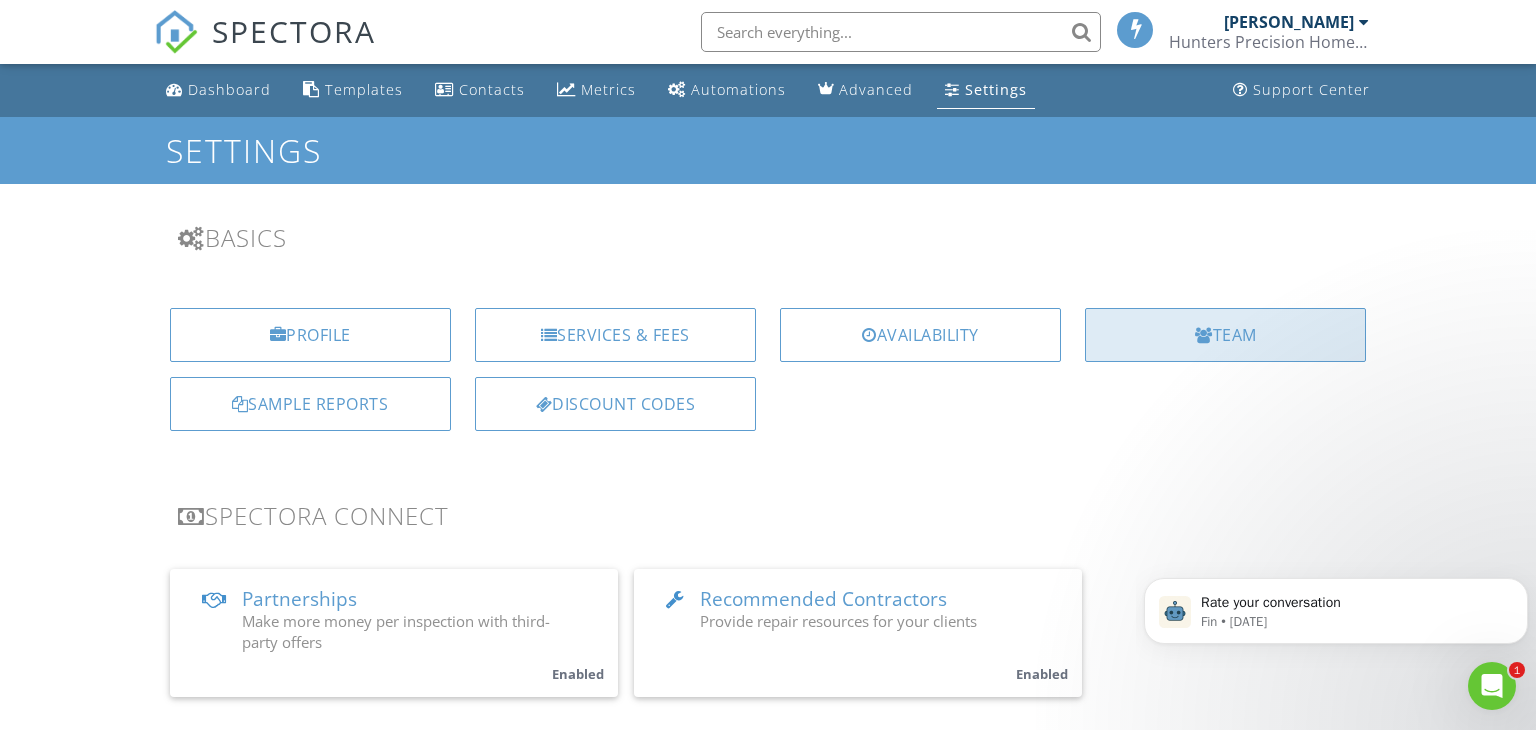 click on "Team" at bounding box center [1225, 335] 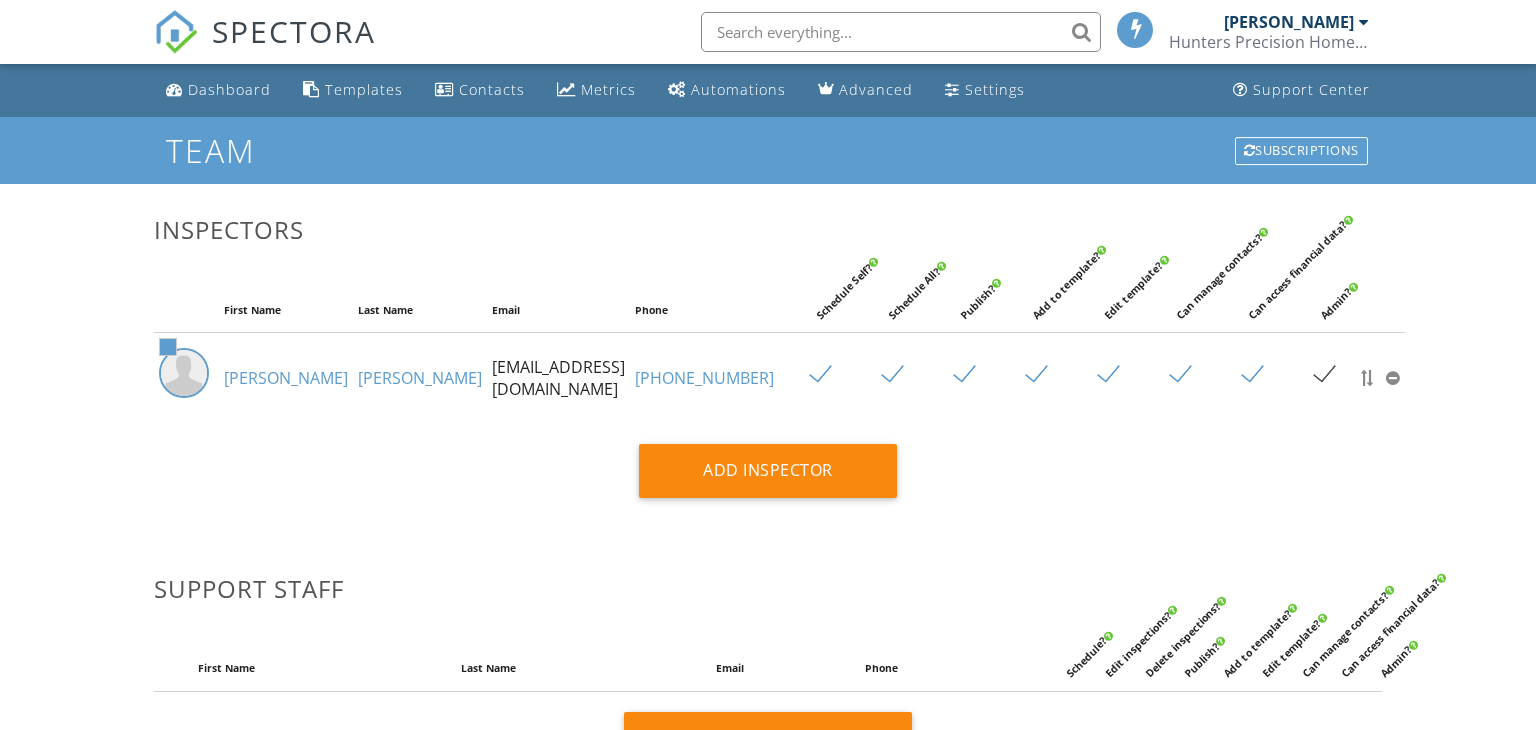 scroll, scrollTop: 0, scrollLeft: 0, axis: both 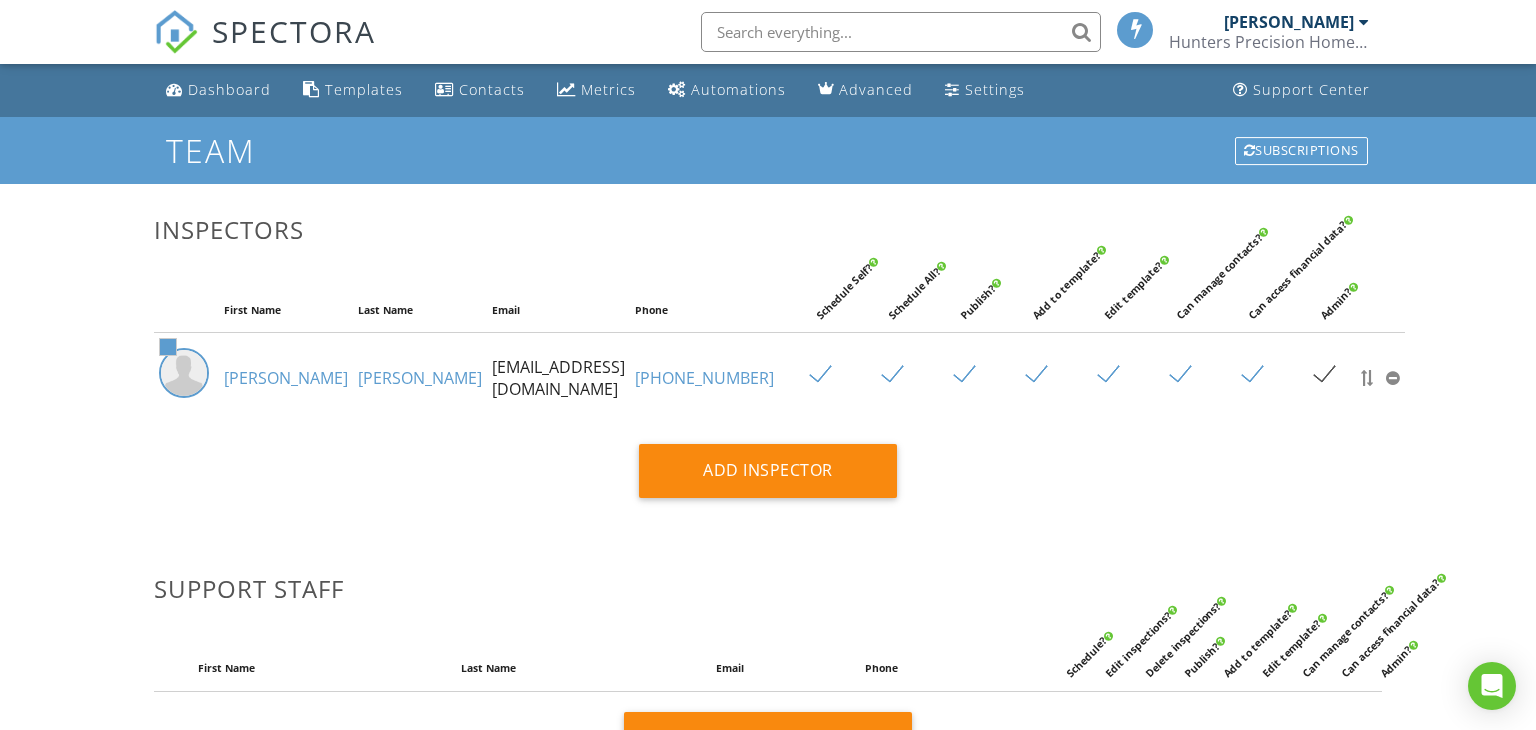 click on "Shaffer" at bounding box center (420, 378) 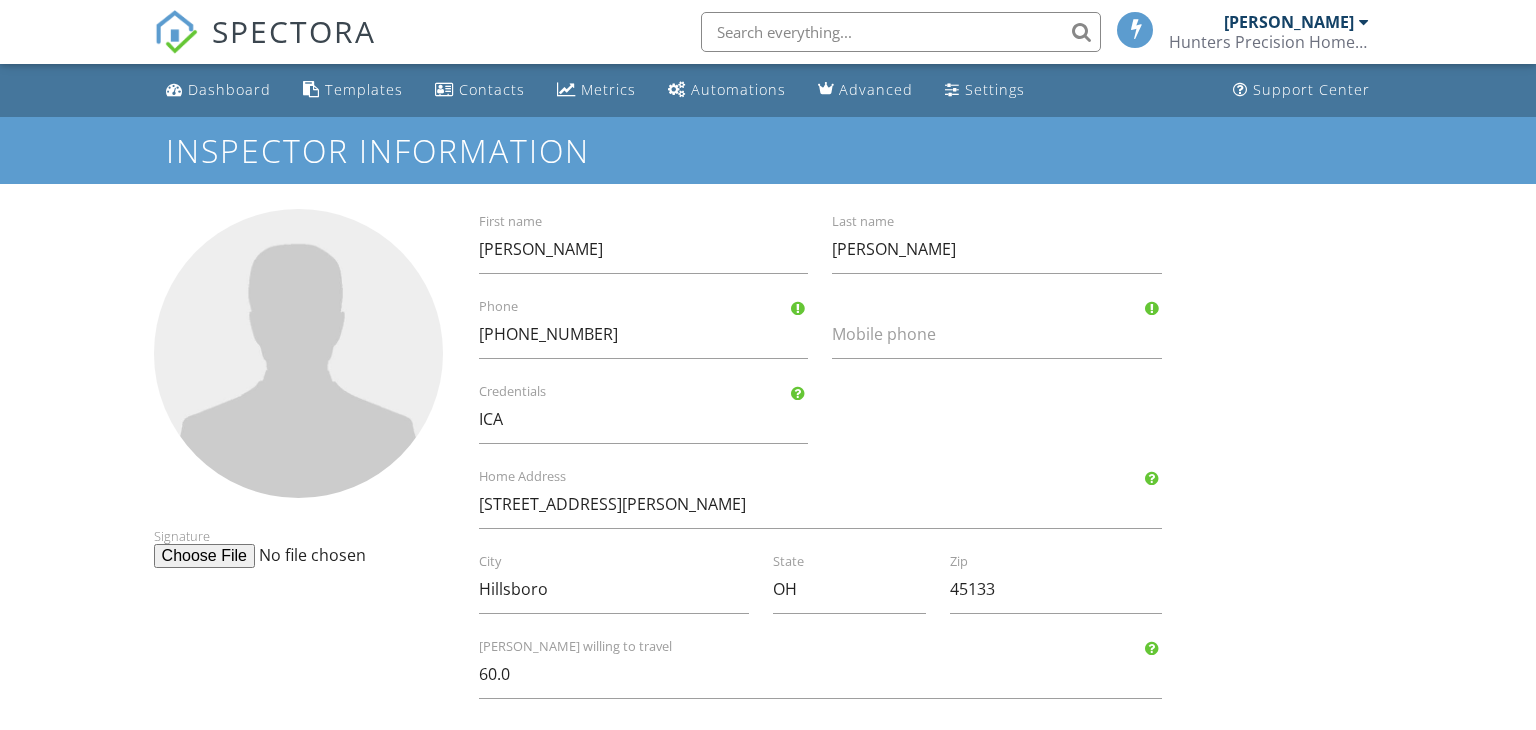 scroll, scrollTop: 0, scrollLeft: 0, axis: both 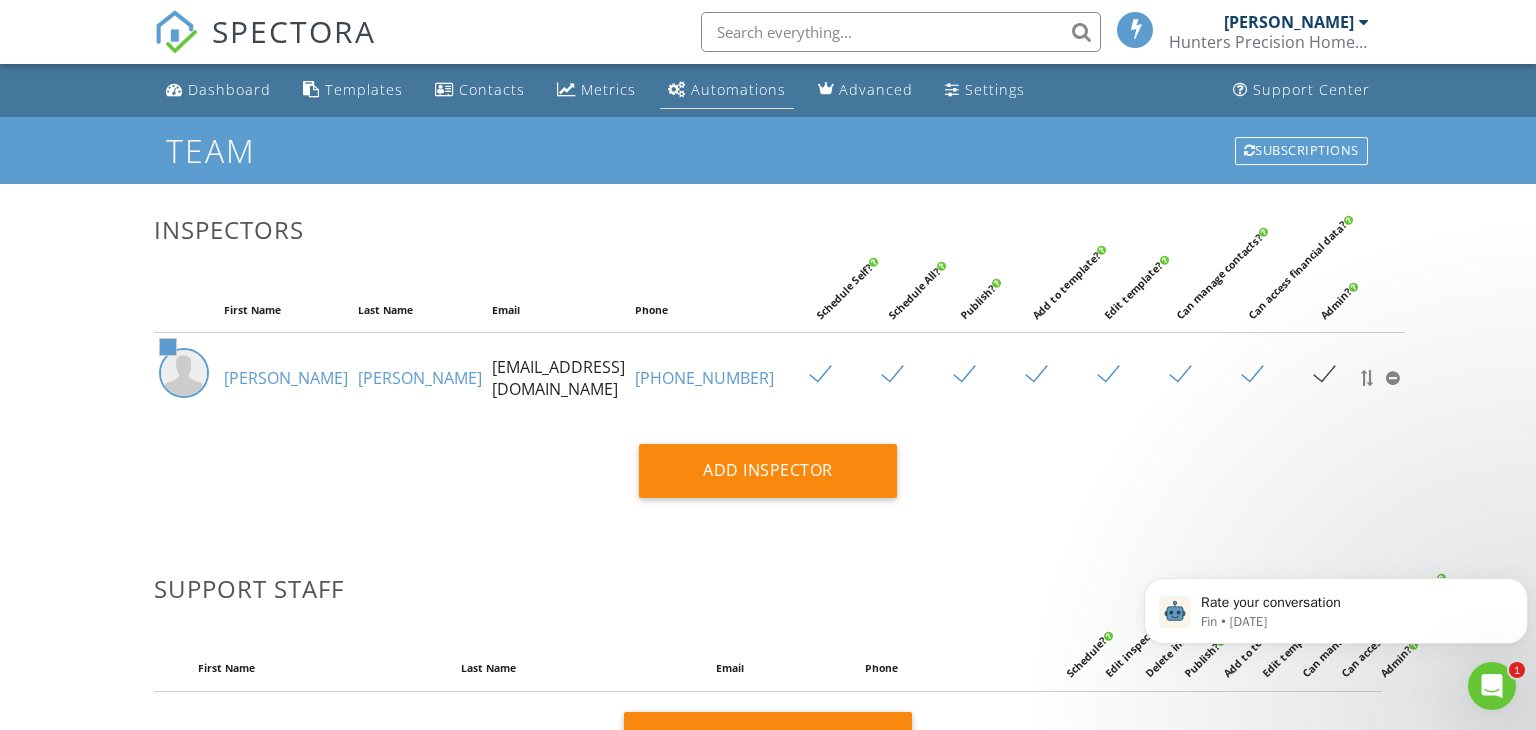 click on "Automations" at bounding box center [727, 90] 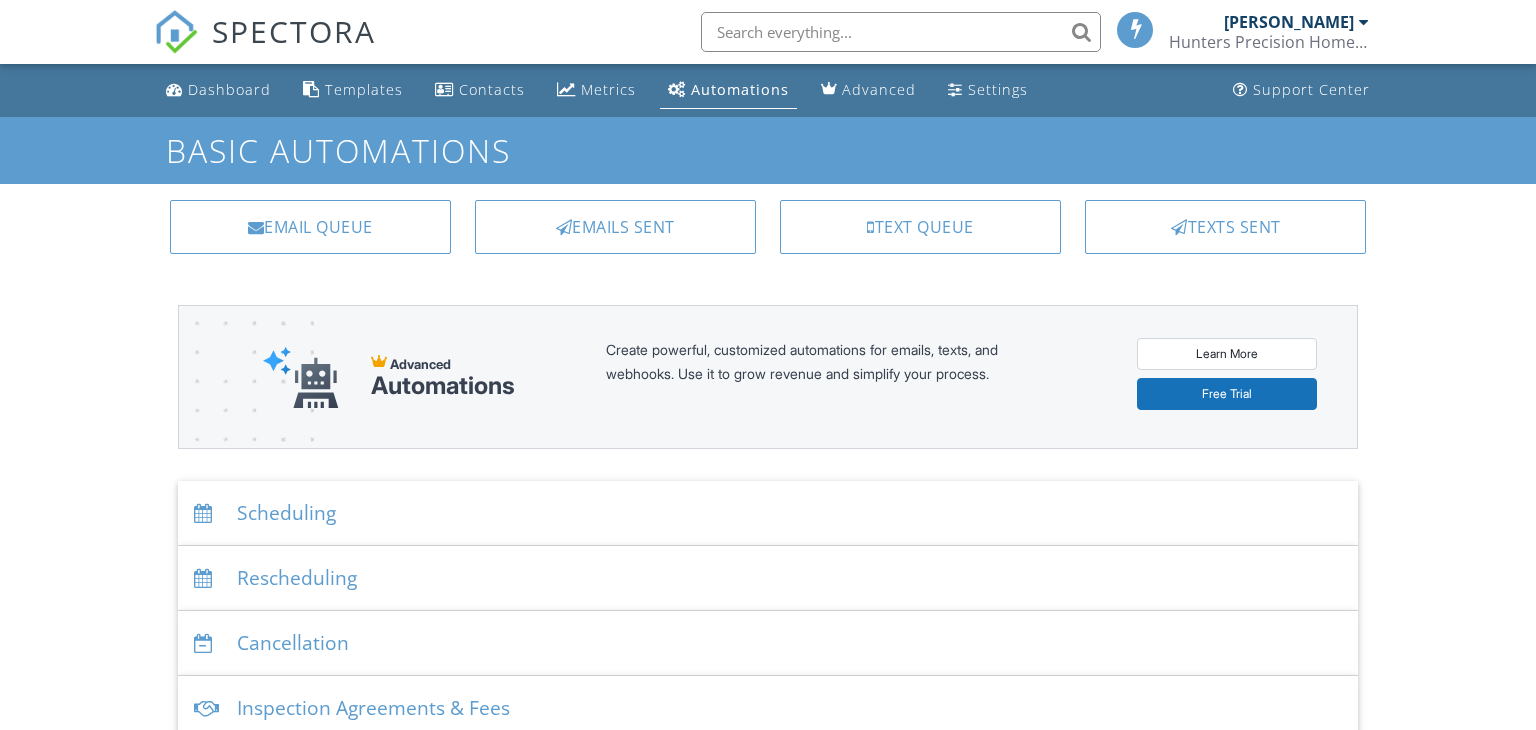 scroll, scrollTop: 0, scrollLeft: 0, axis: both 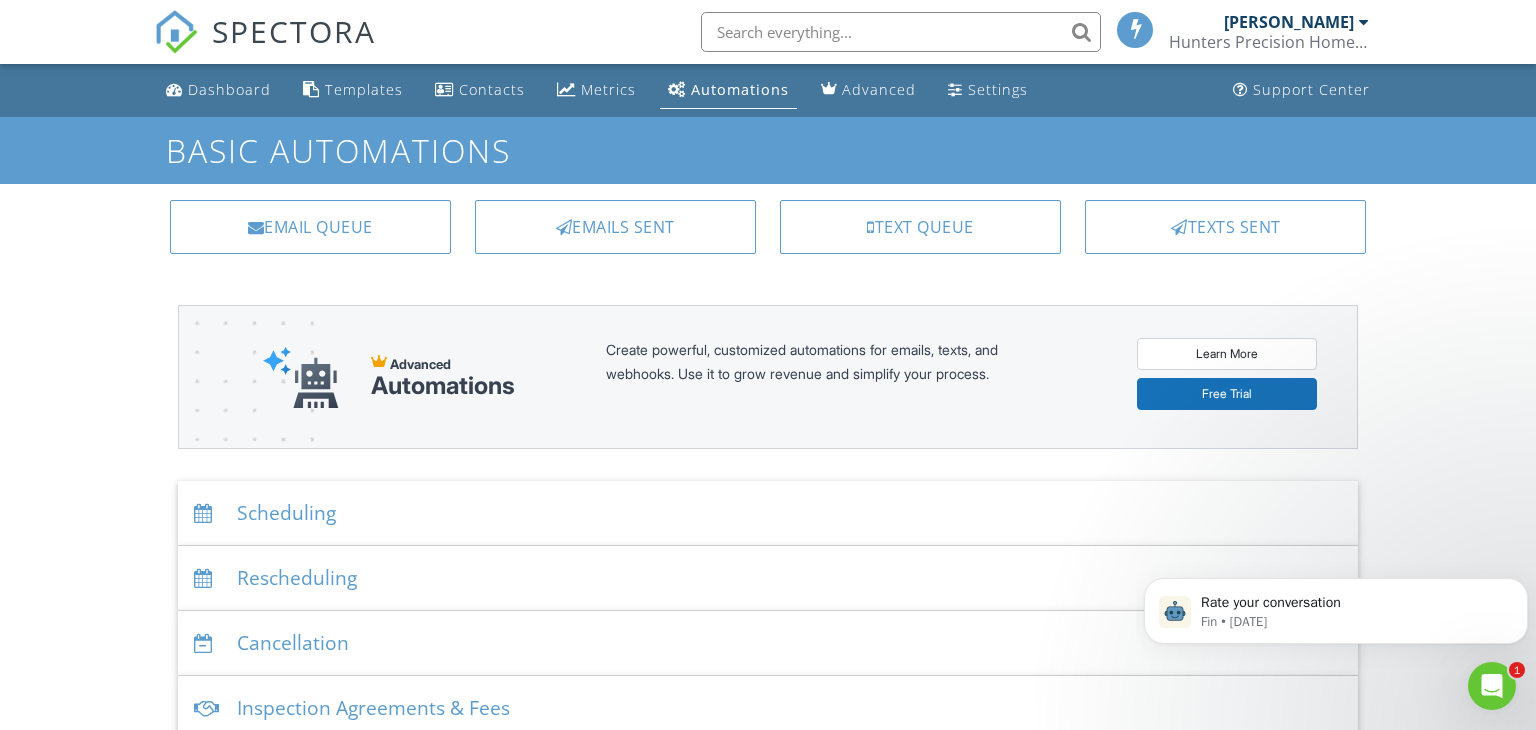 click at bounding box center [1364, 22] 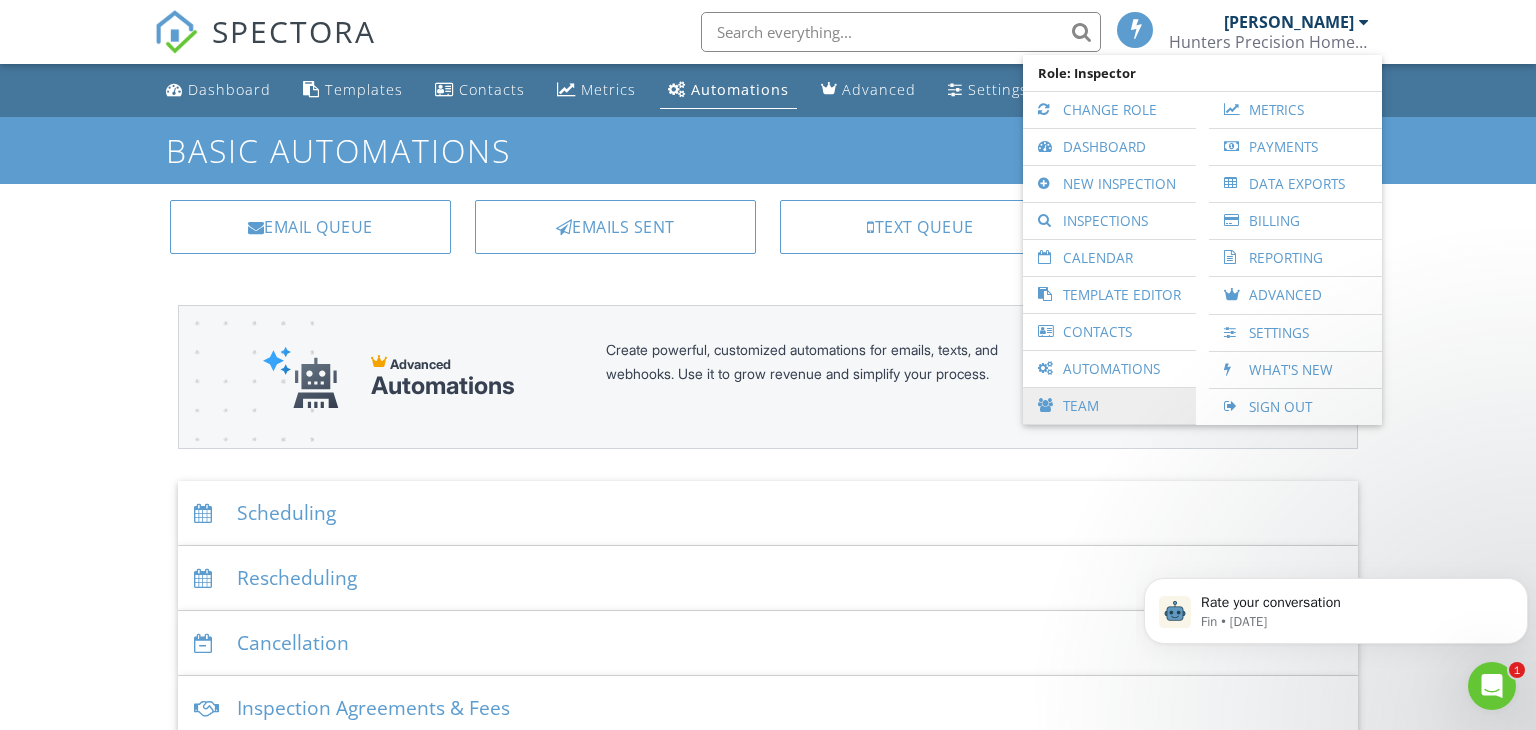 click on "Team" at bounding box center (1109, 406) 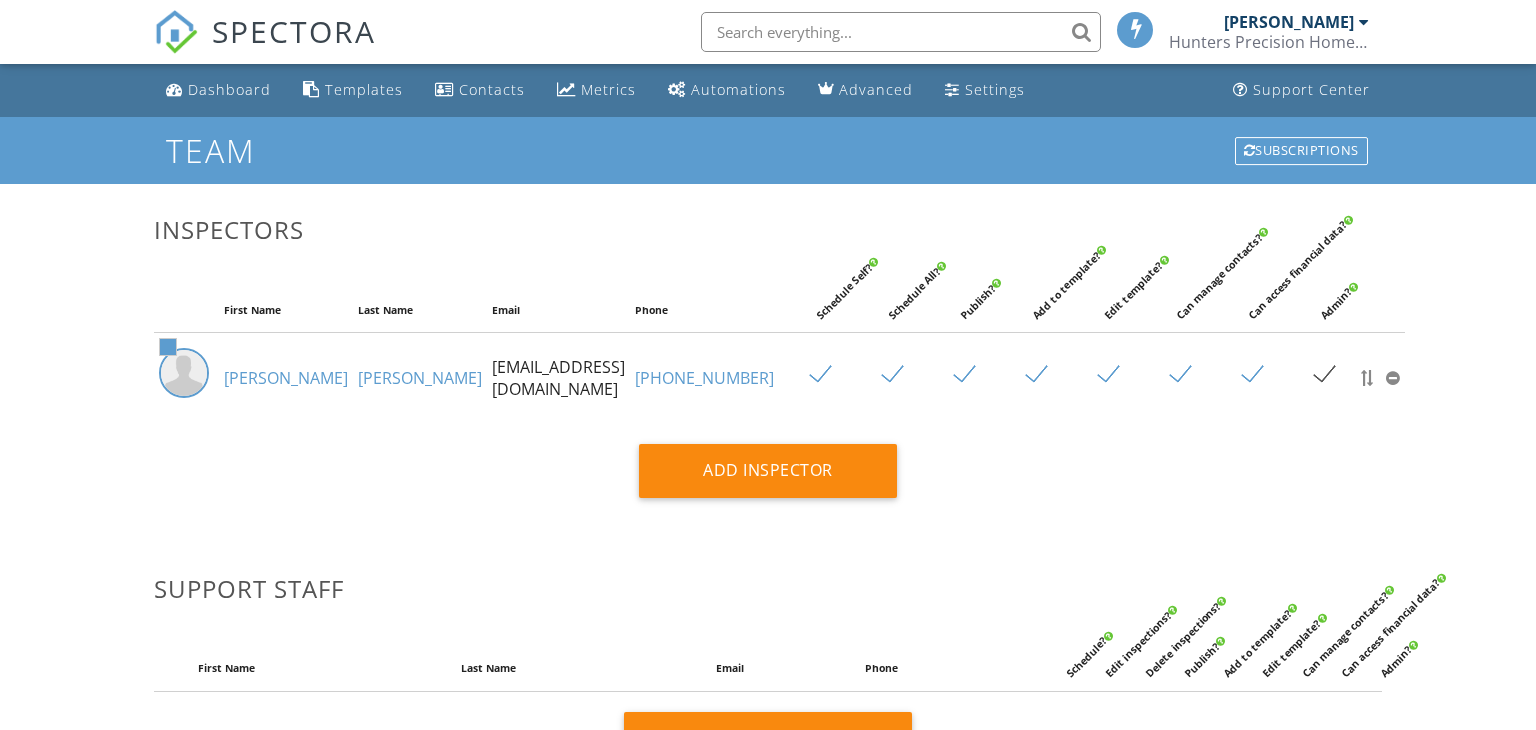 scroll, scrollTop: 0, scrollLeft: 0, axis: both 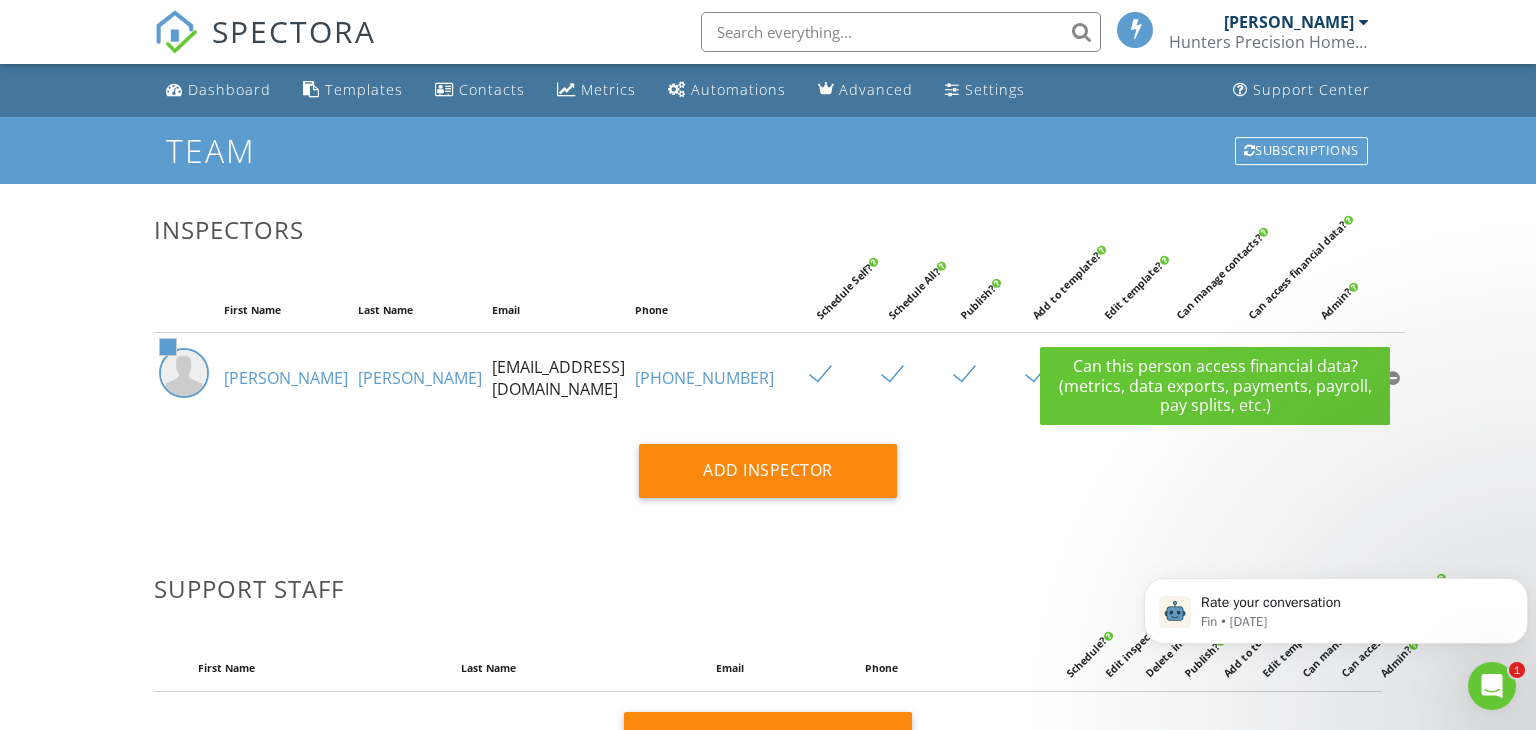 click on "Can access financial data?" at bounding box center (1306, 260) 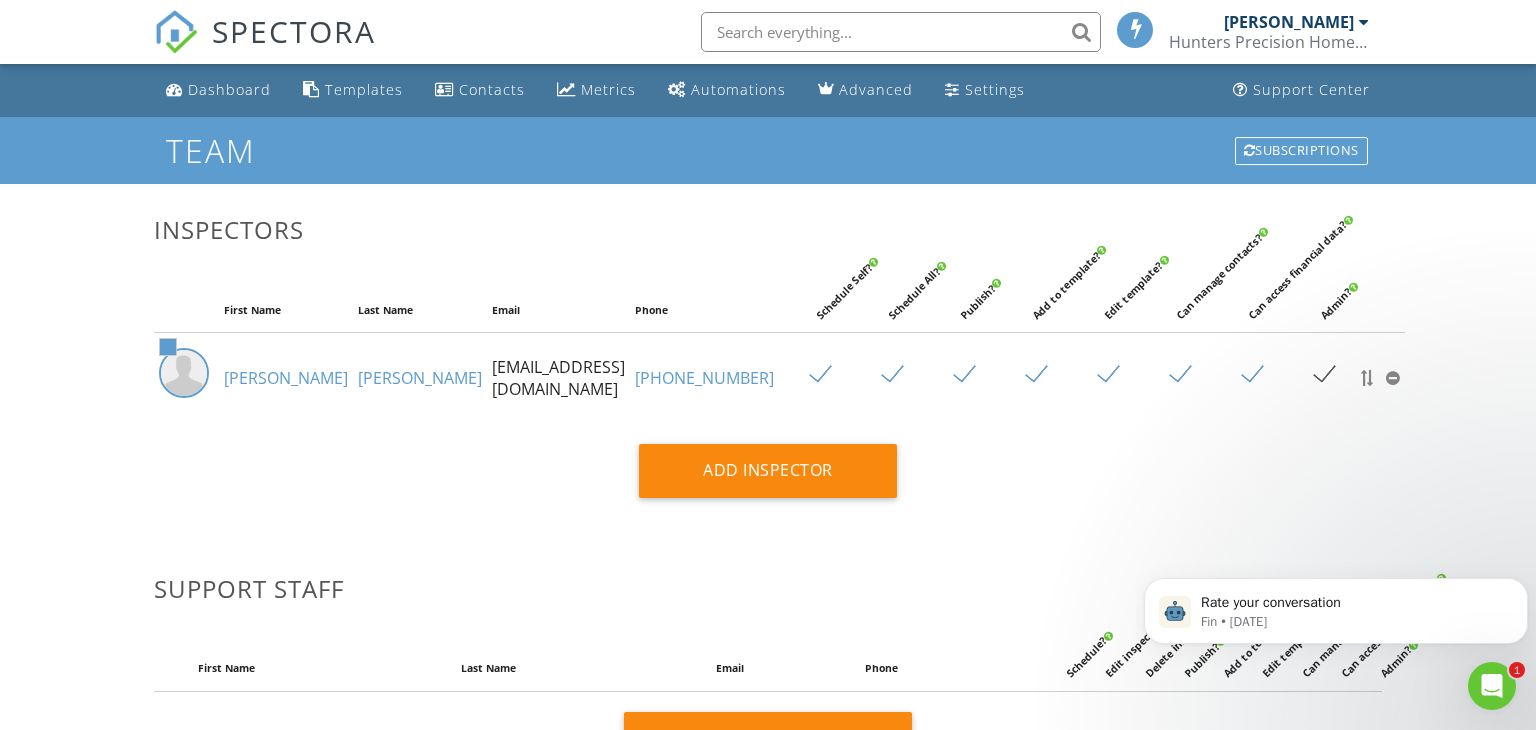 click on "Hunters Precision Home Inspections" at bounding box center [1269, 42] 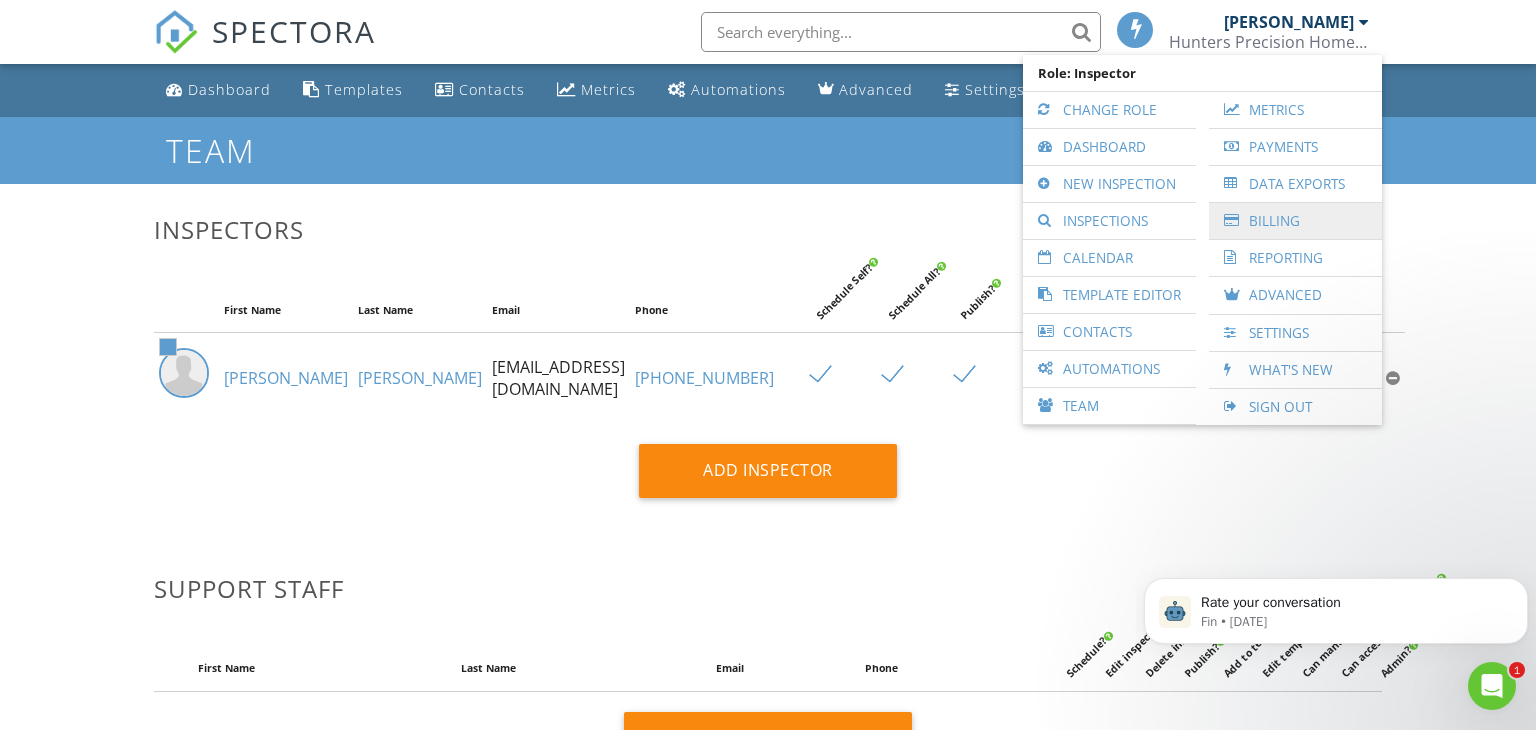 click on "Billing" at bounding box center (1295, 221) 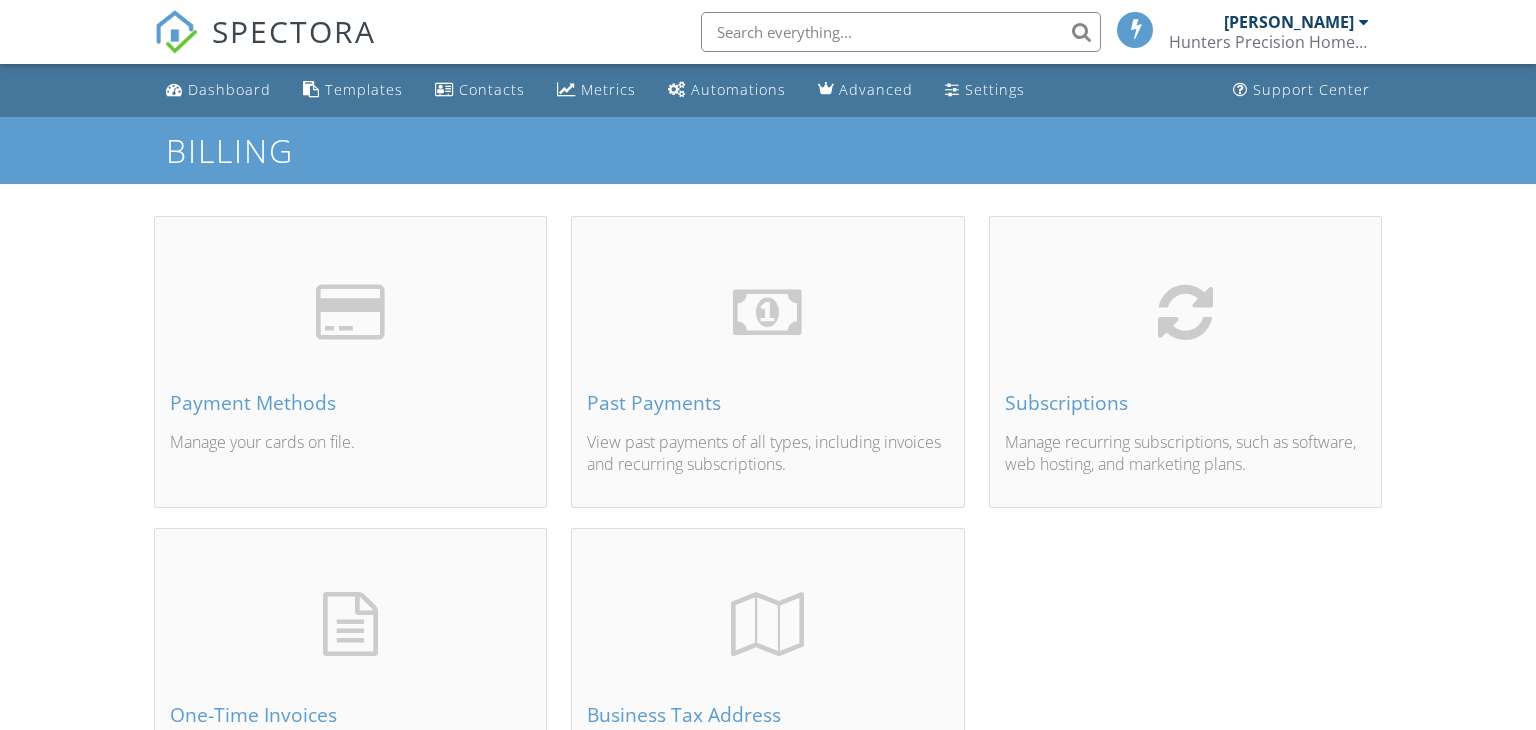 scroll, scrollTop: 0, scrollLeft: 0, axis: both 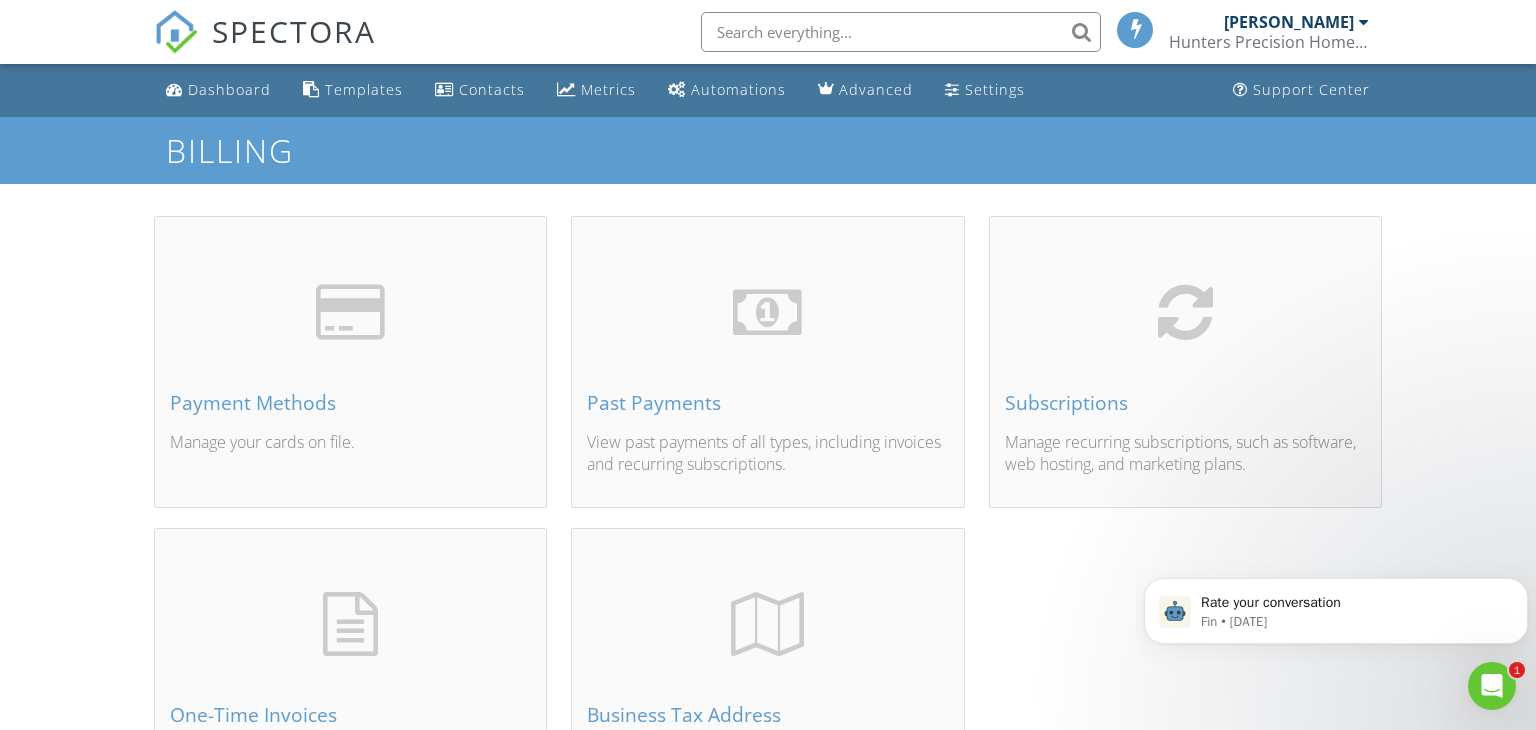 click on "Hunters Precision Home Inspections" at bounding box center (1269, 42) 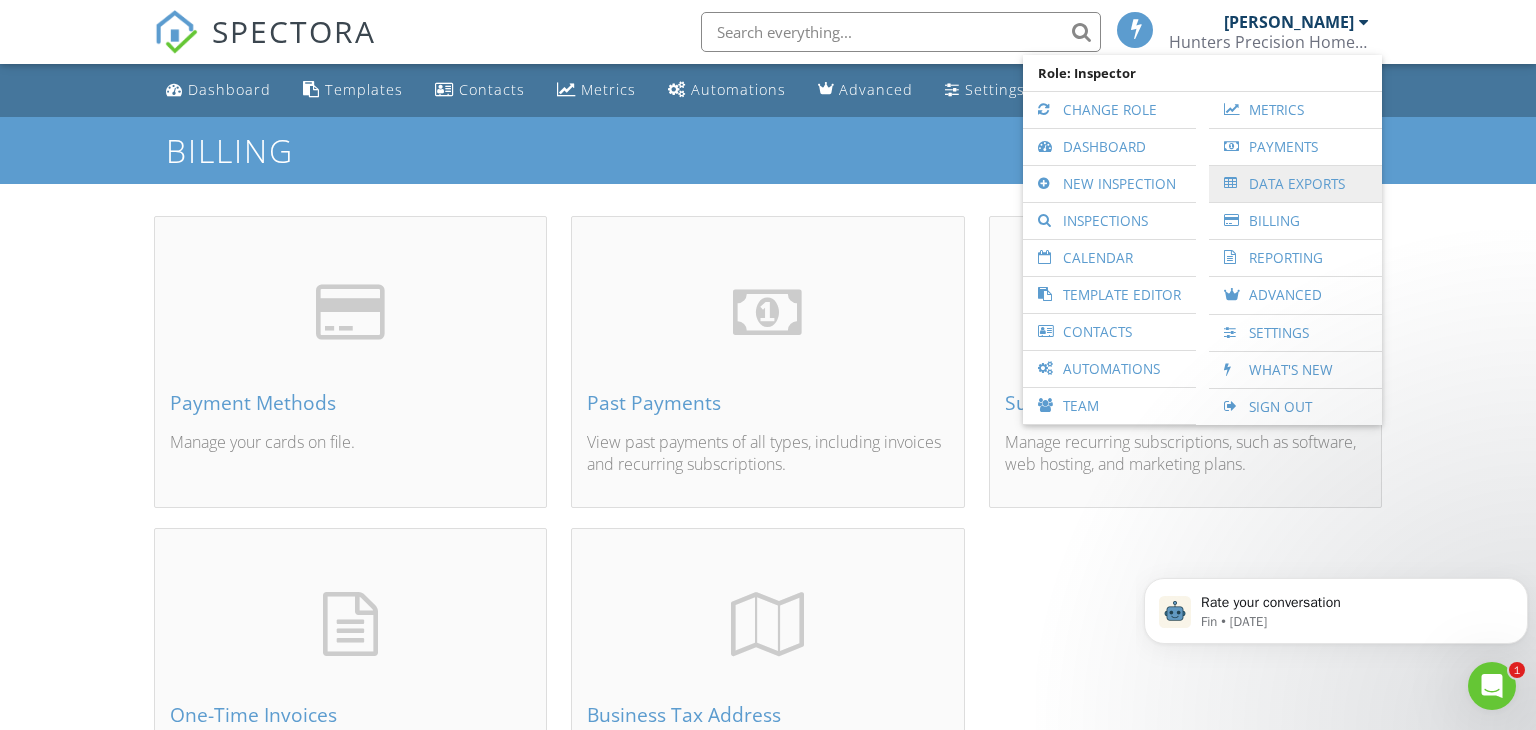 click on "Data Exports" at bounding box center [1295, 184] 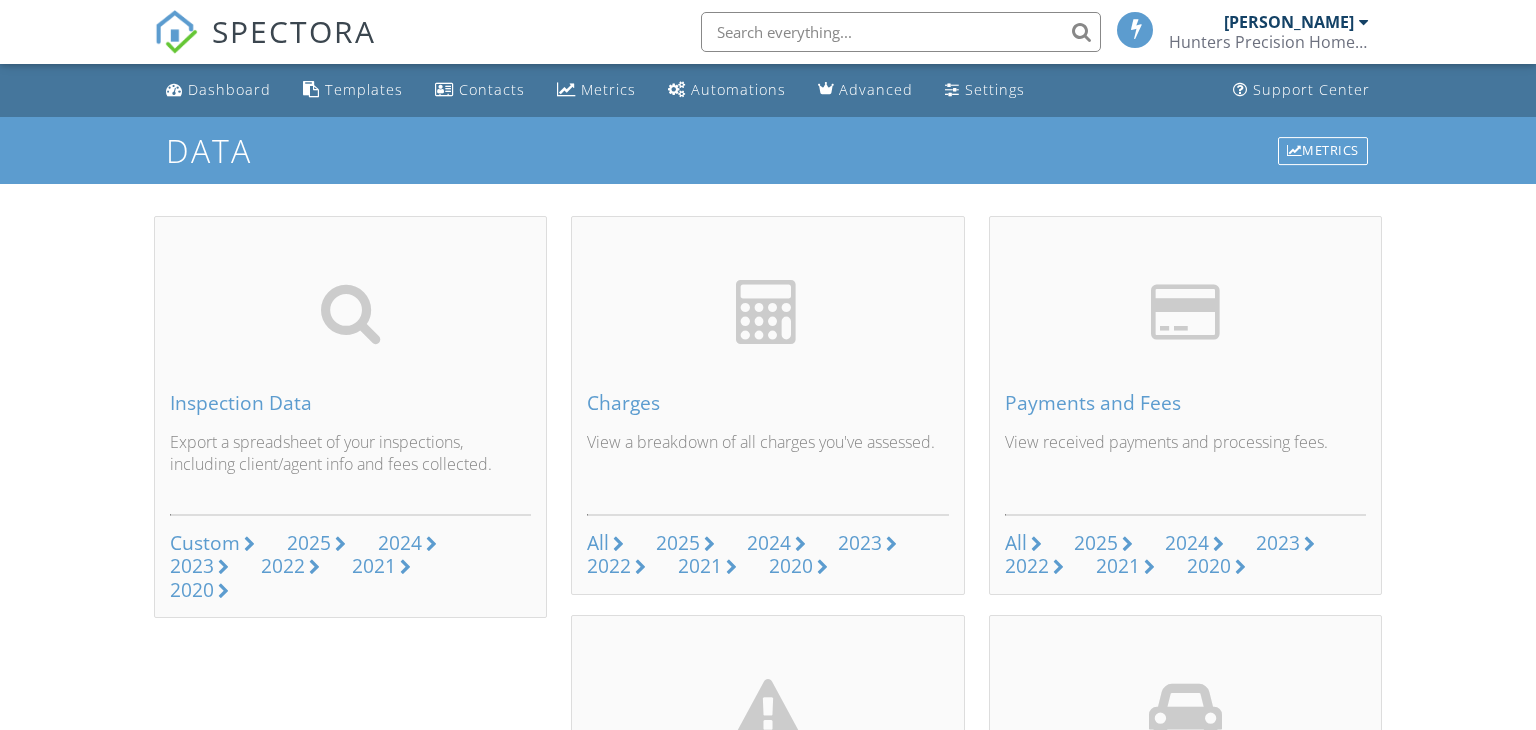 scroll, scrollTop: 0, scrollLeft: 0, axis: both 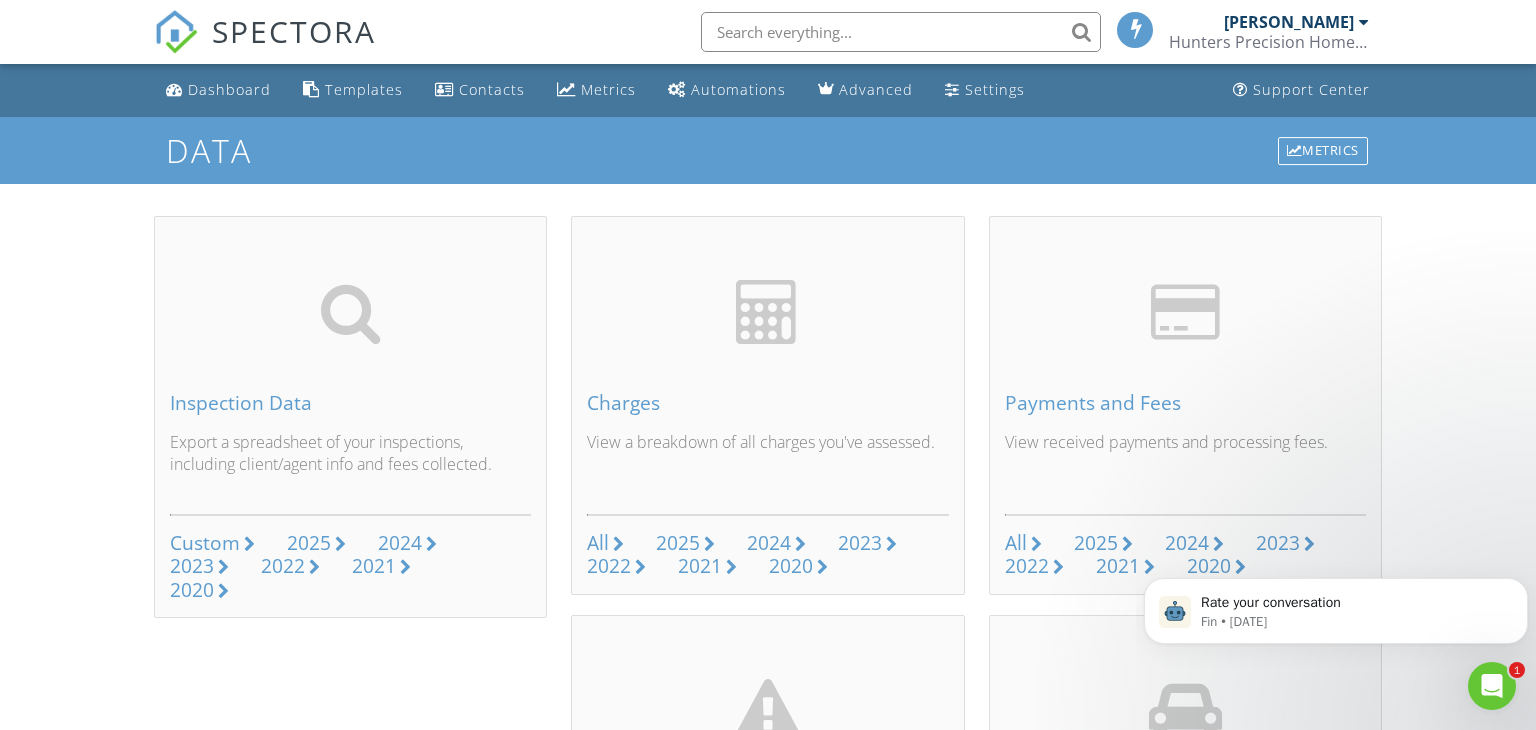 click at bounding box center [1364, 22] 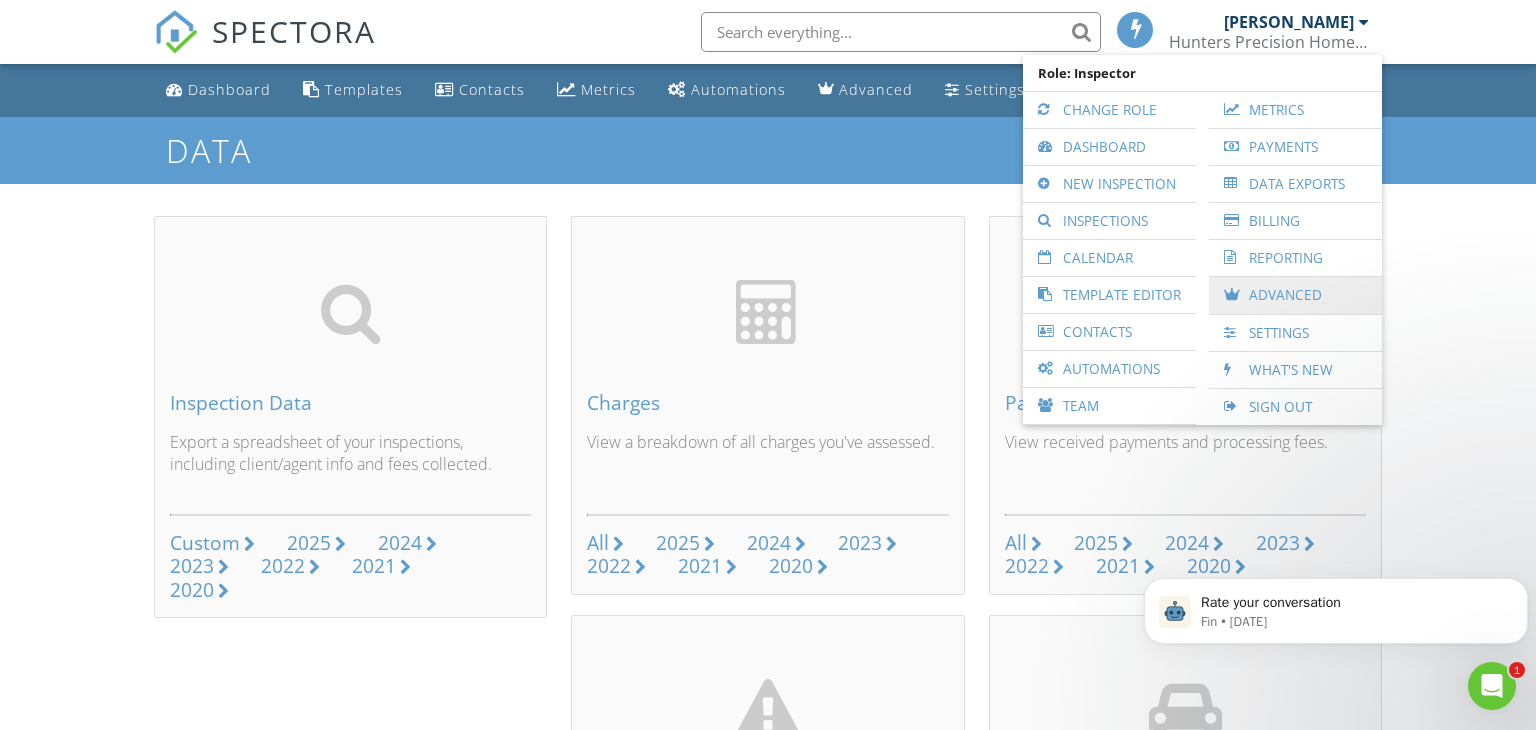 click on "Advanced" at bounding box center [1295, 295] 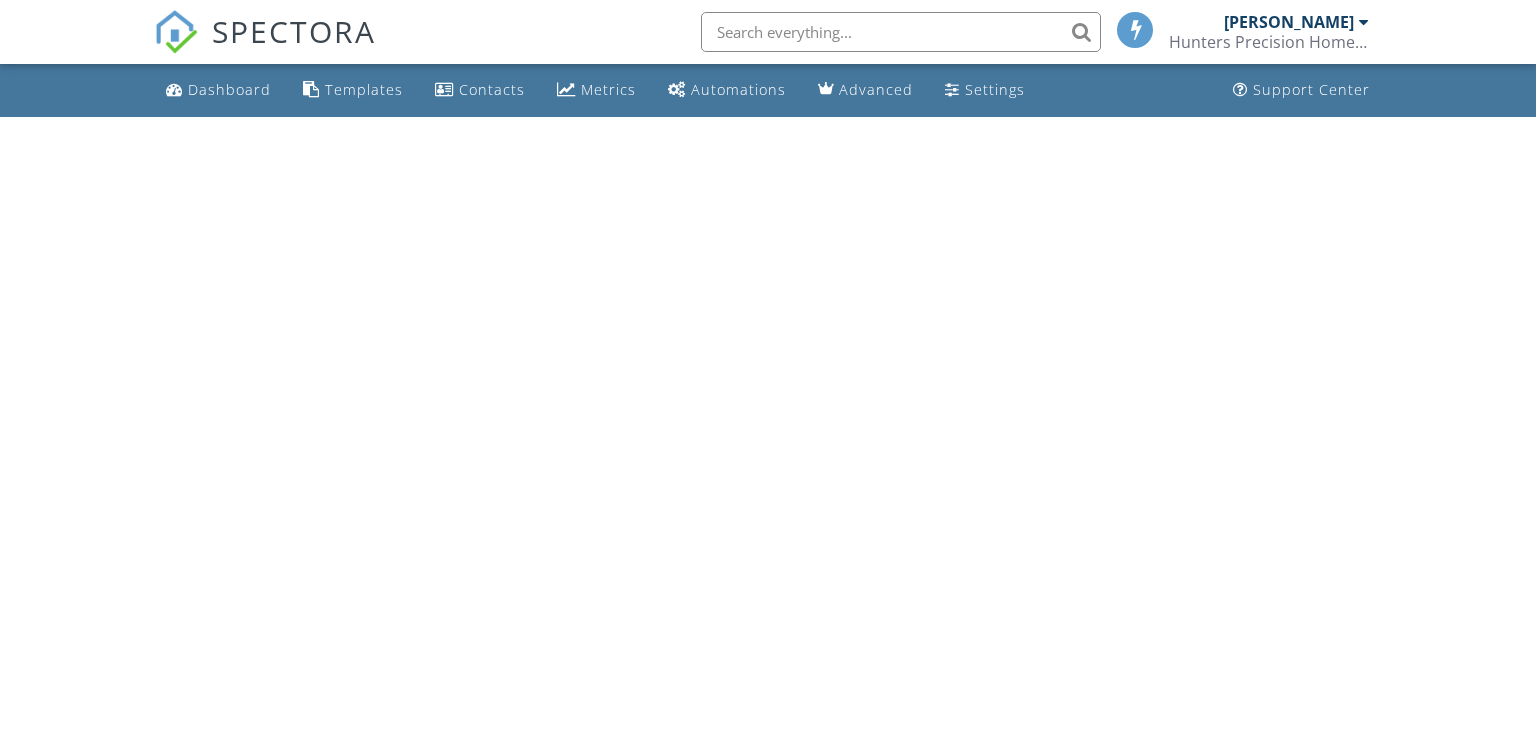 scroll, scrollTop: 0, scrollLeft: 0, axis: both 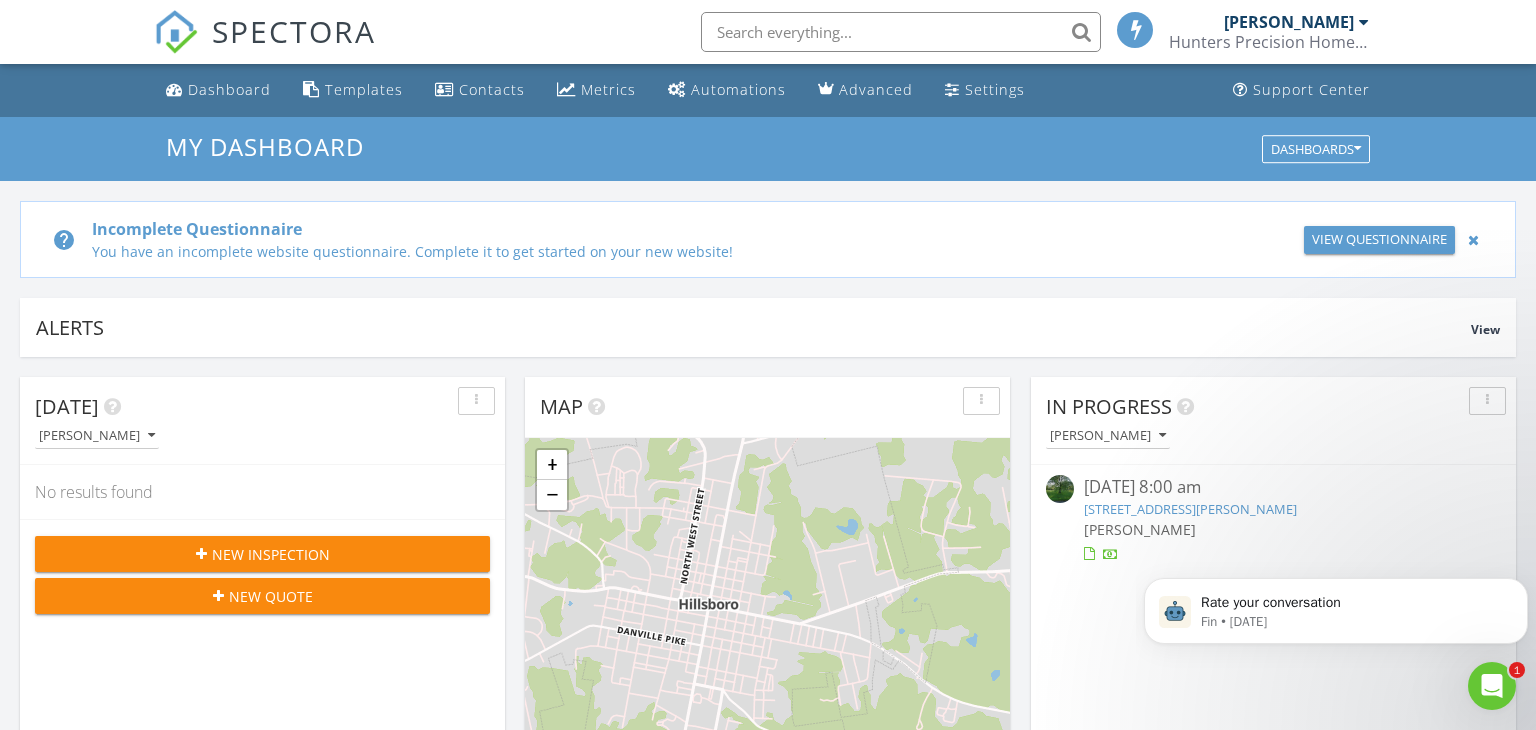 click on "[PERSON_NAME]" at bounding box center (1296, 22) 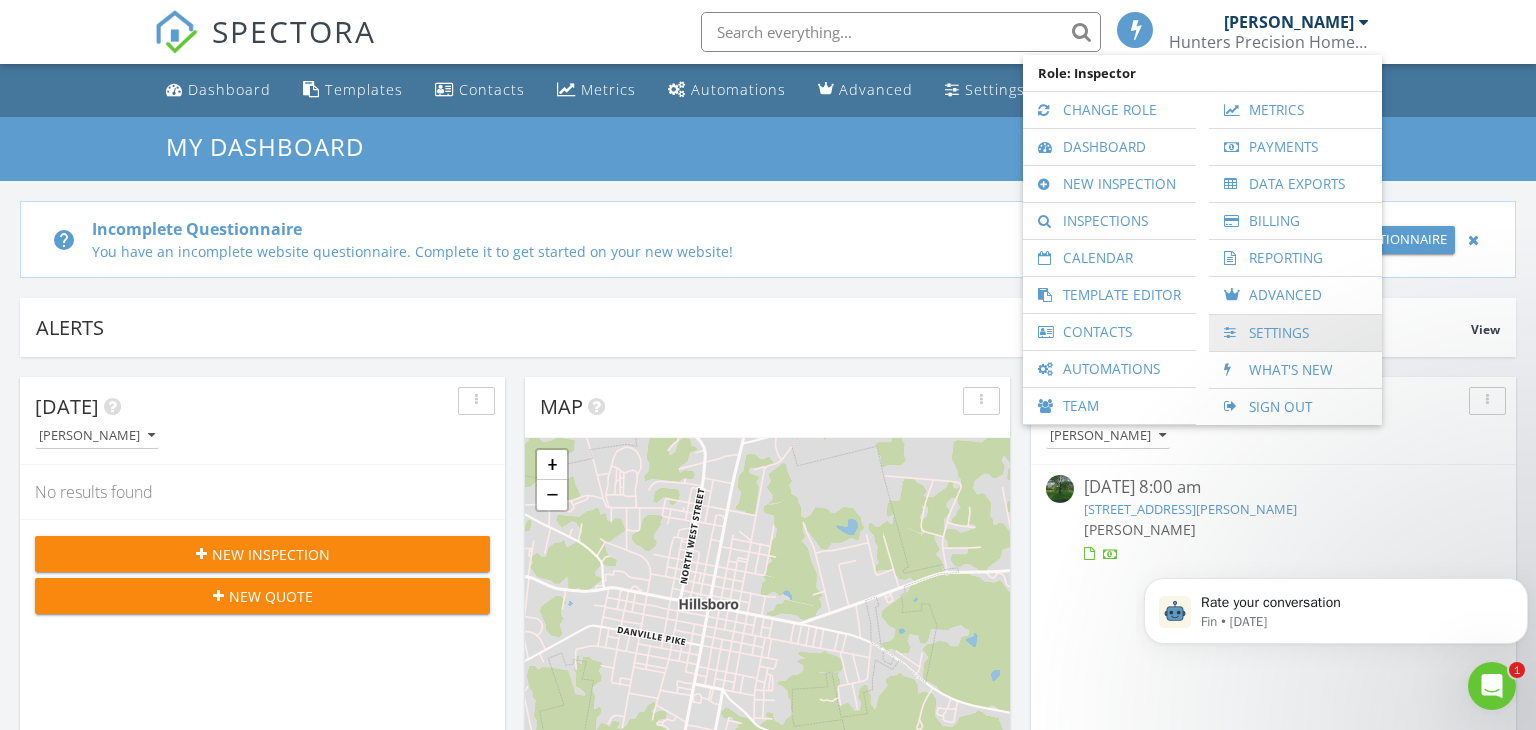 click on "Settings" at bounding box center [1295, 333] 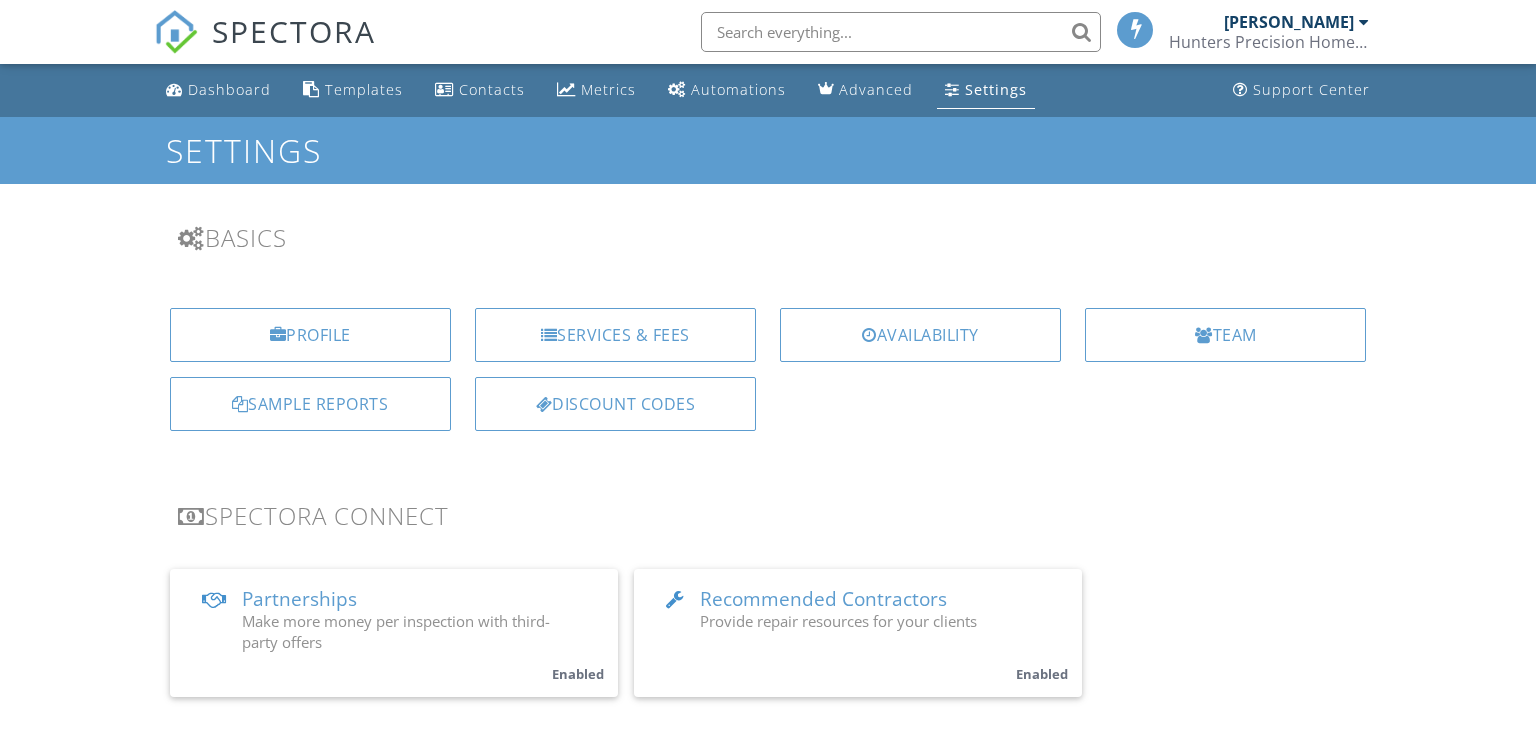 scroll, scrollTop: 154, scrollLeft: 0, axis: vertical 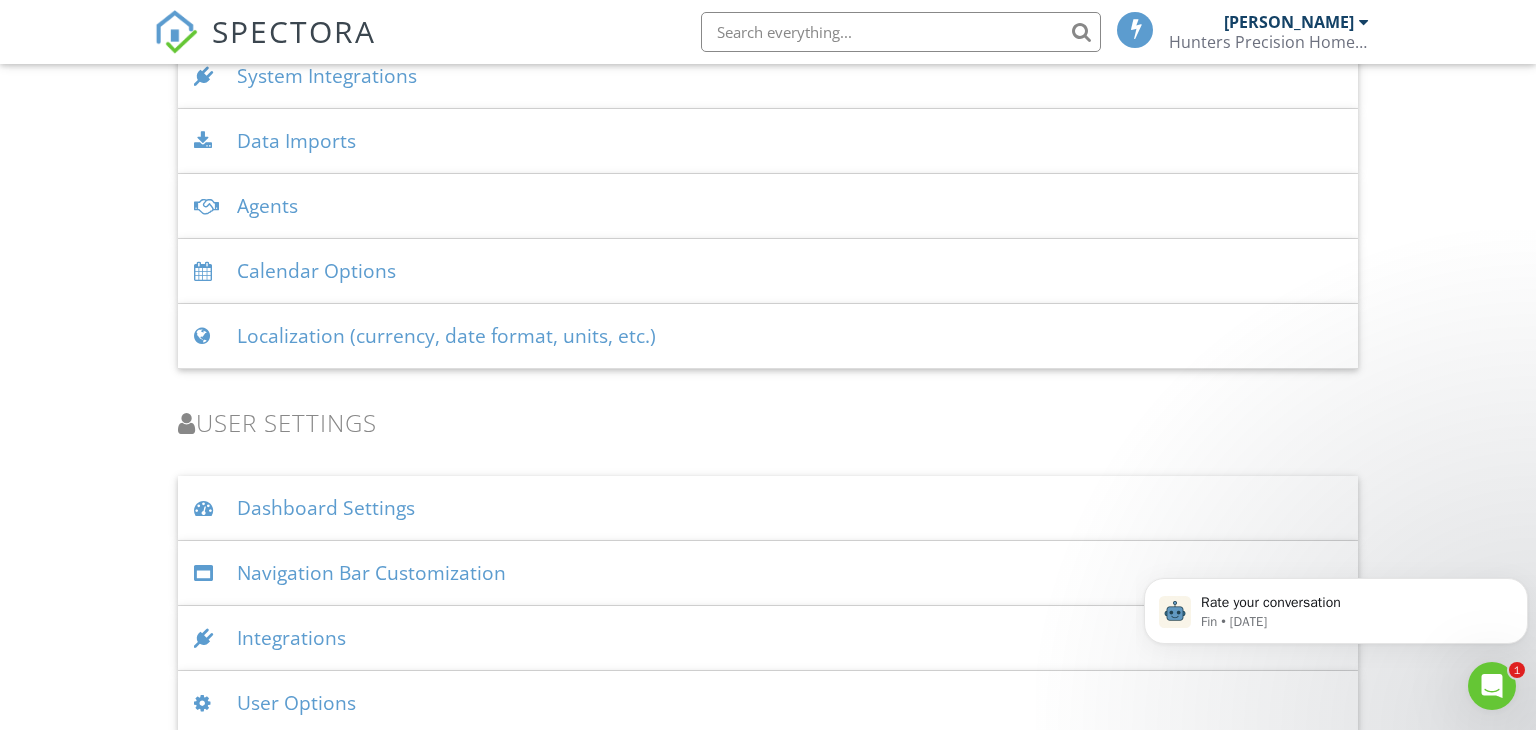 click 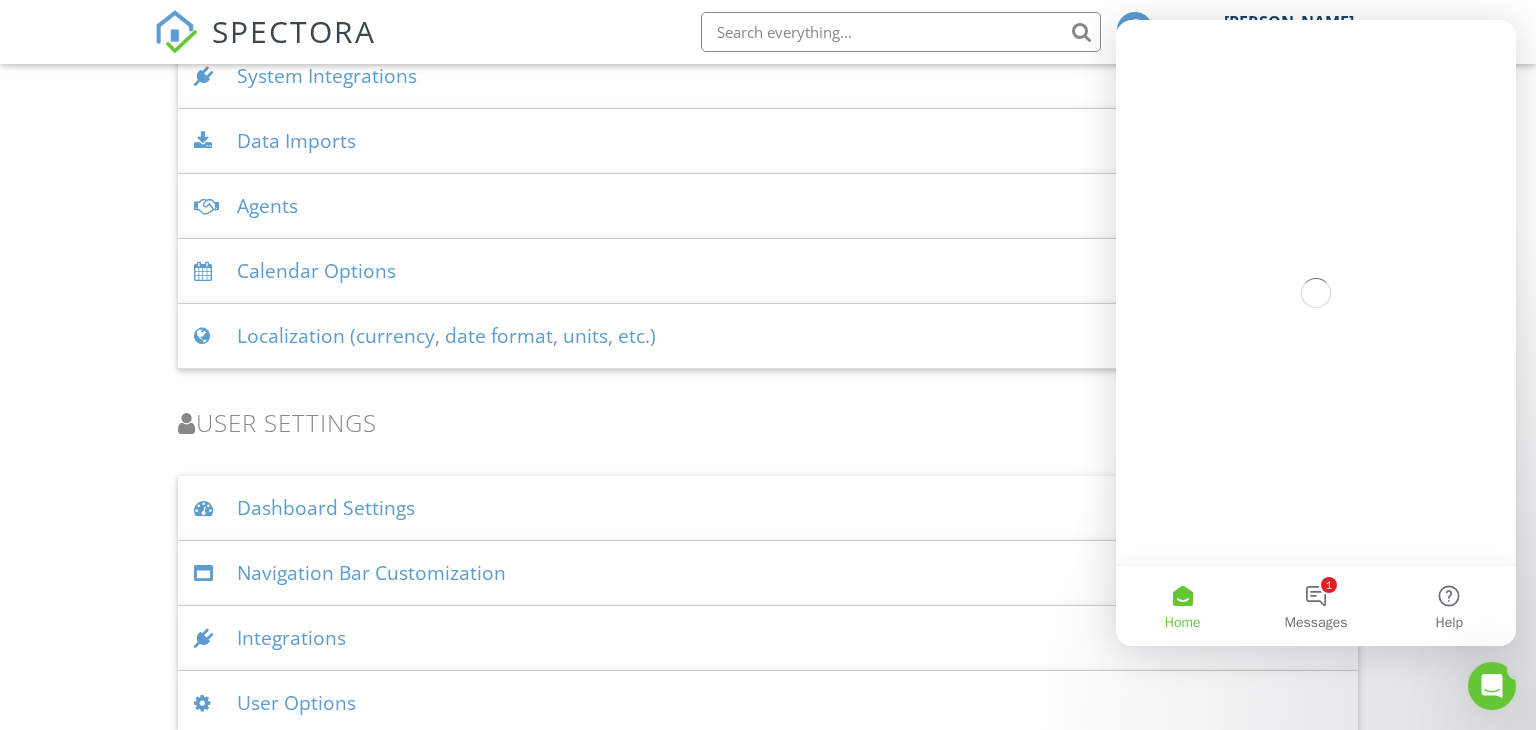 scroll, scrollTop: 0, scrollLeft: 0, axis: both 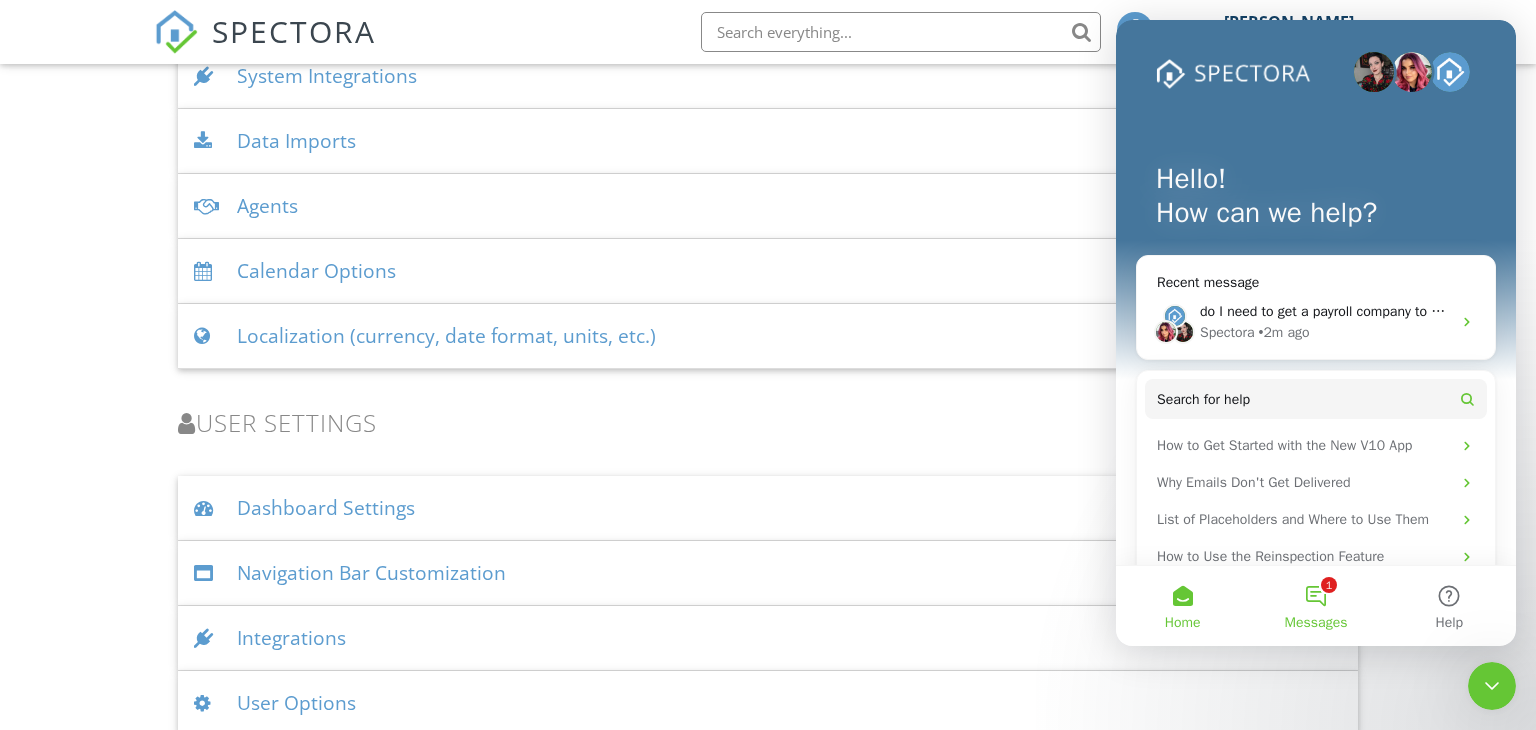 click on "1 Messages" at bounding box center (1315, 606) 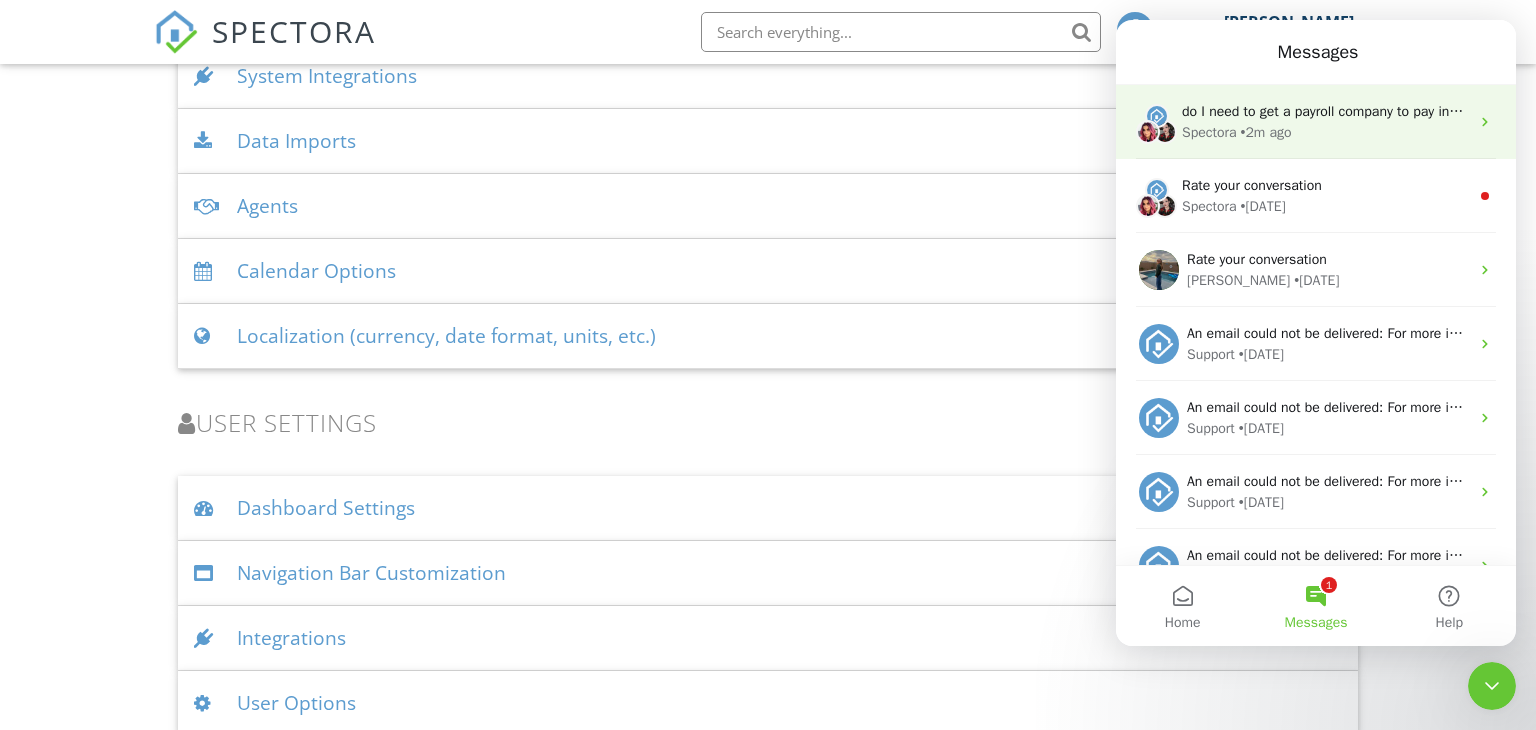 click on "do I need to get a payroll company to pay inspectors or is it done though spectora" at bounding box center [1325, 111] 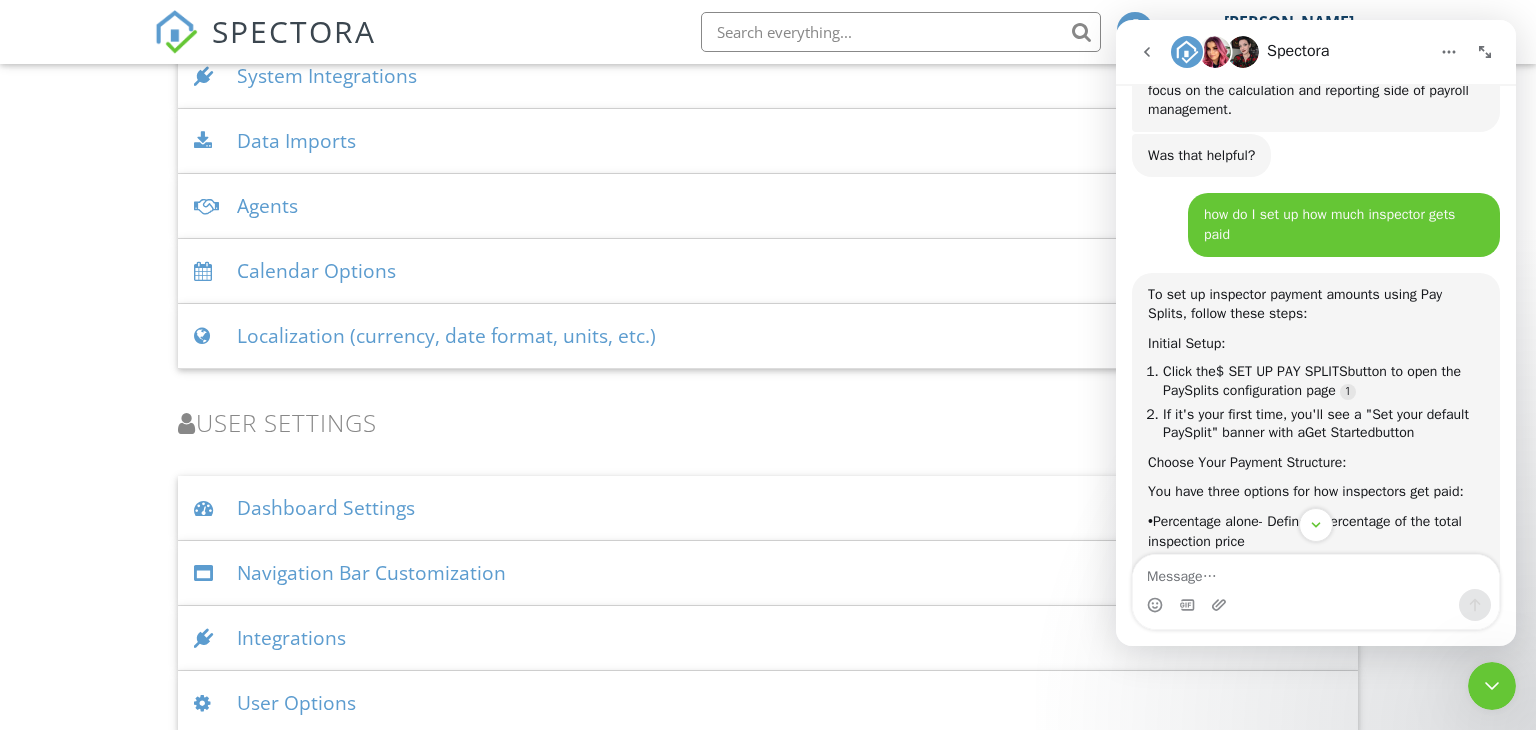 scroll, scrollTop: 1727, scrollLeft: 0, axis: vertical 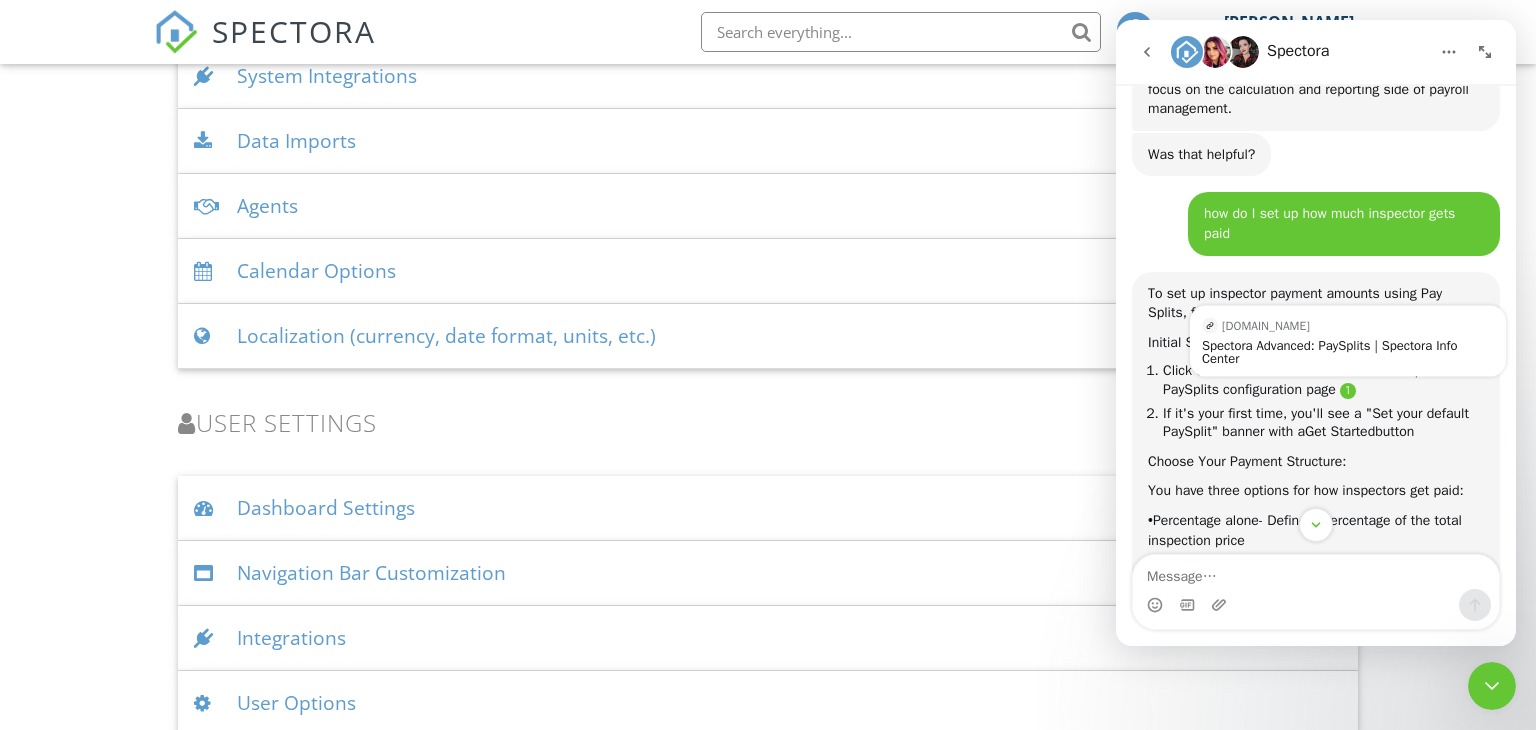 click at bounding box center (1348, 391) 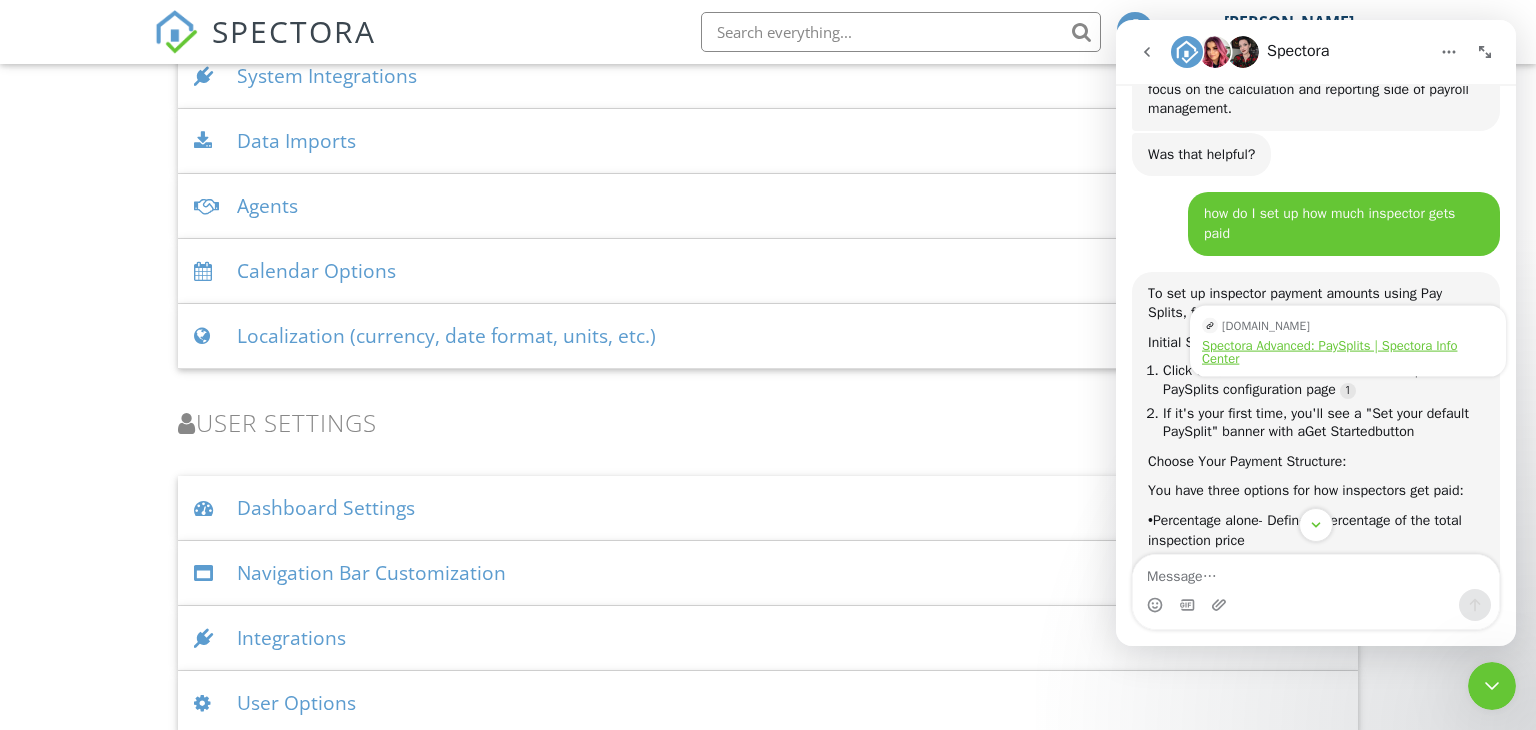 click on "Spectora Advanced: PaySplits | Spectora Info Center" at bounding box center [1348, 351] 